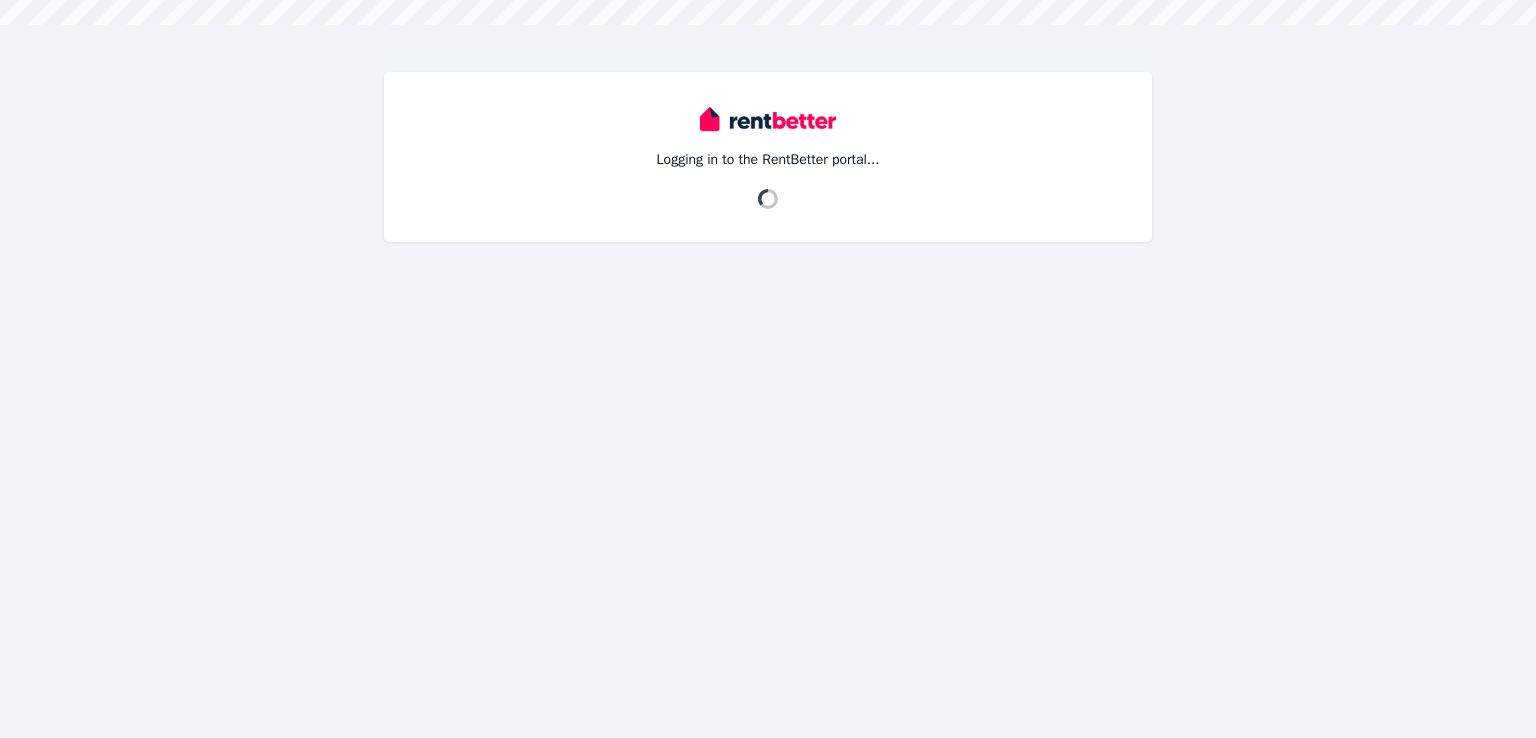 scroll, scrollTop: 0, scrollLeft: 0, axis: both 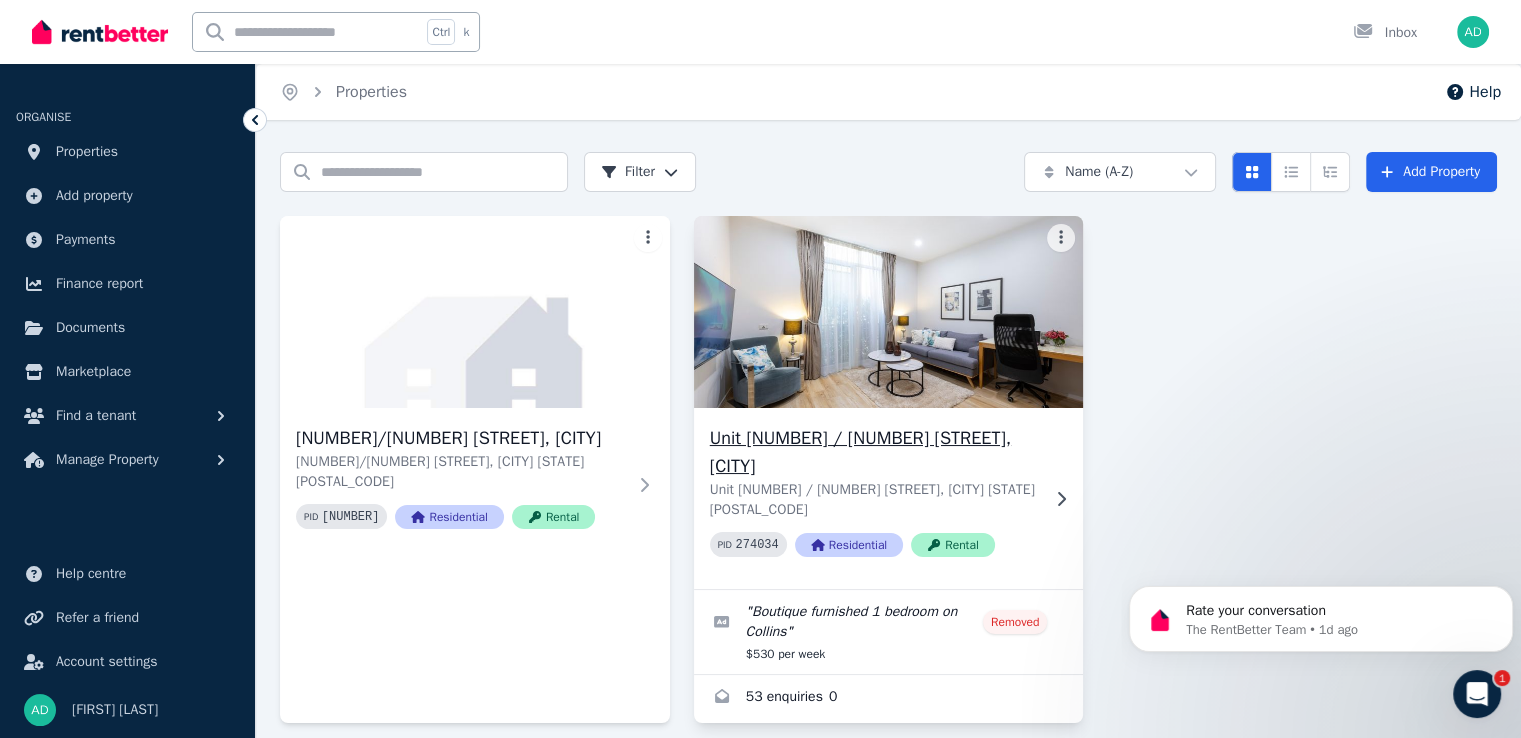 click on "Unit [NUMBER] / [NUMBER] [STREET], [CITY]" at bounding box center [875, 452] 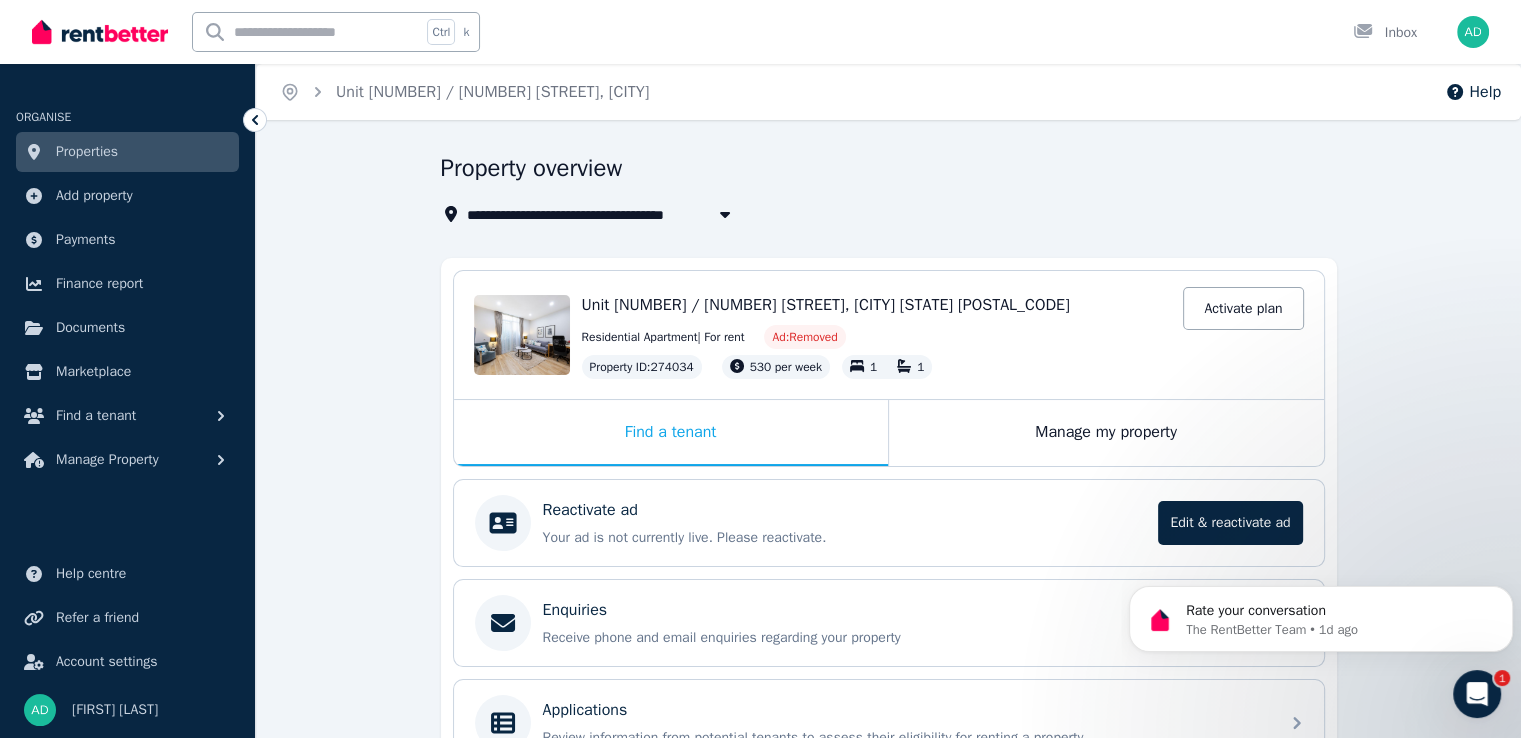 click on "530 per week" at bounding box center (786, 367) 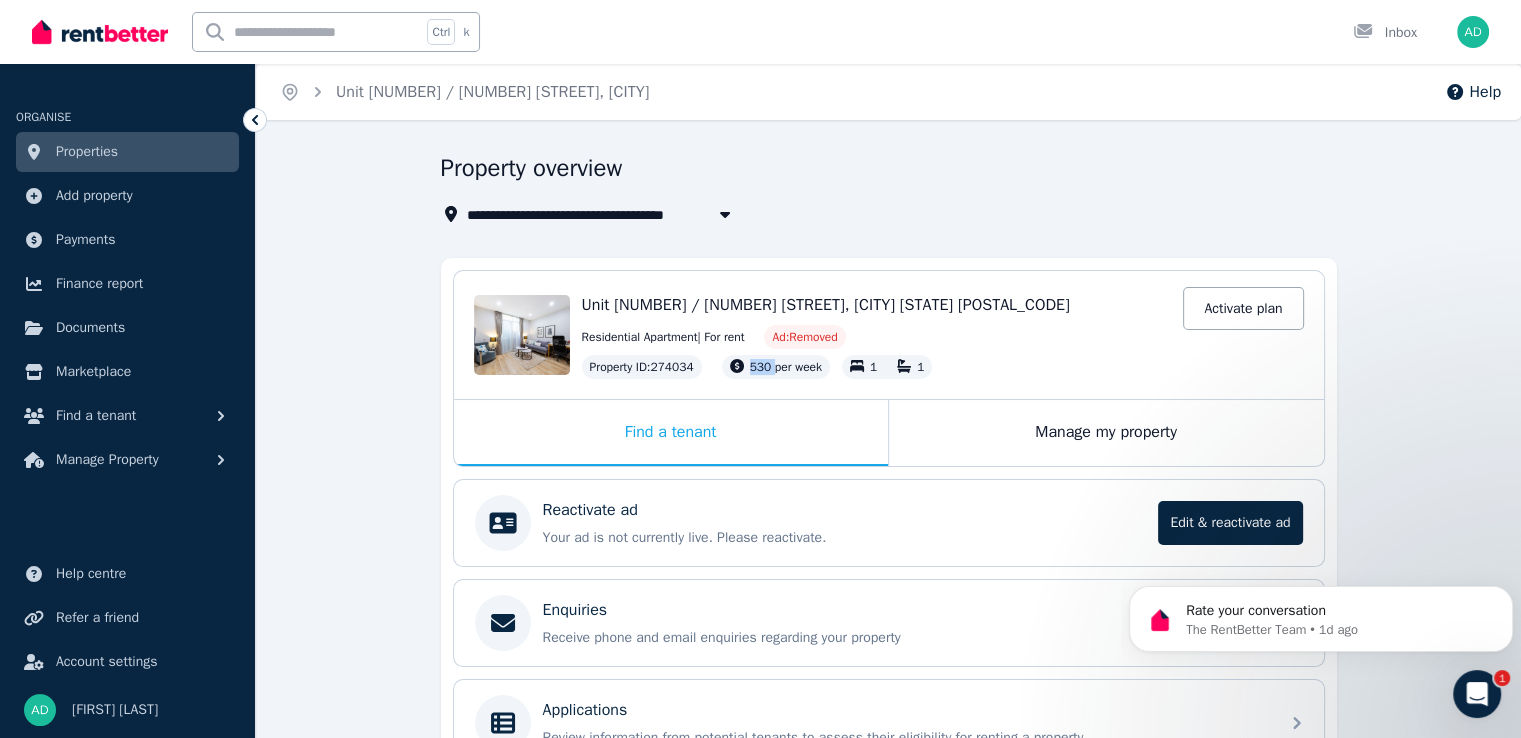 click on "530 per week" at bounding box center [786, 367] 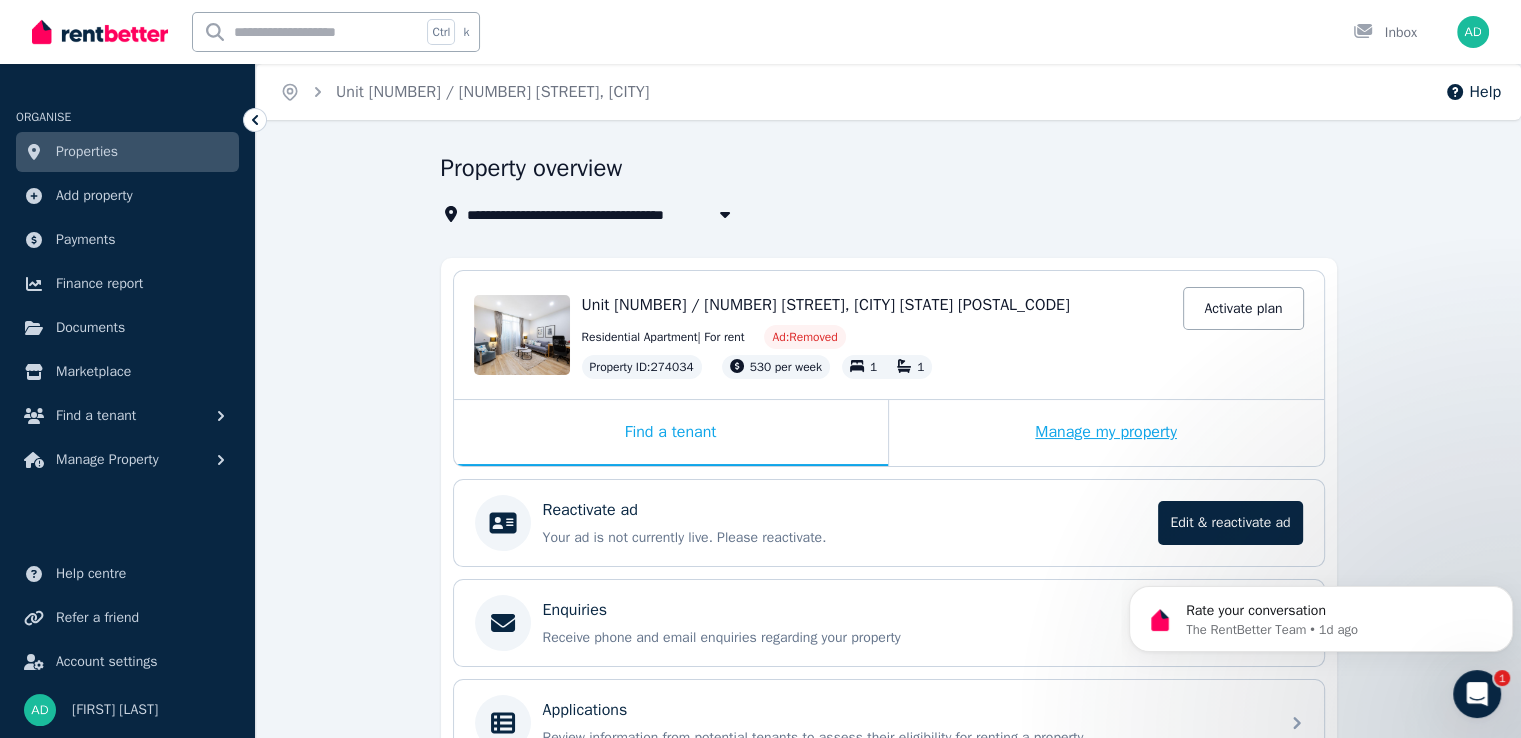click on "Manage my property" at bounding box center (1106, 433) 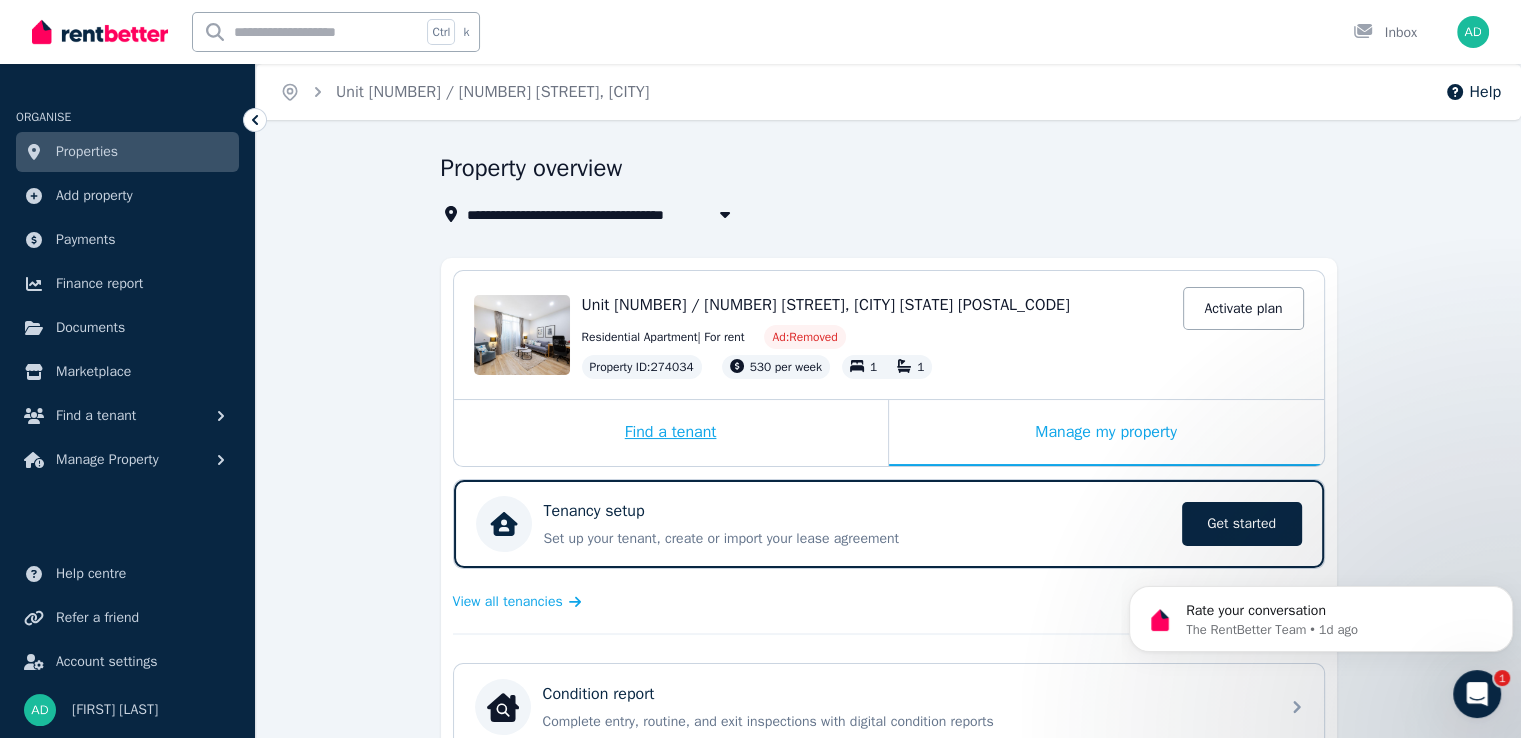 click on "Find a tenant" at bounding box center [671, 433] 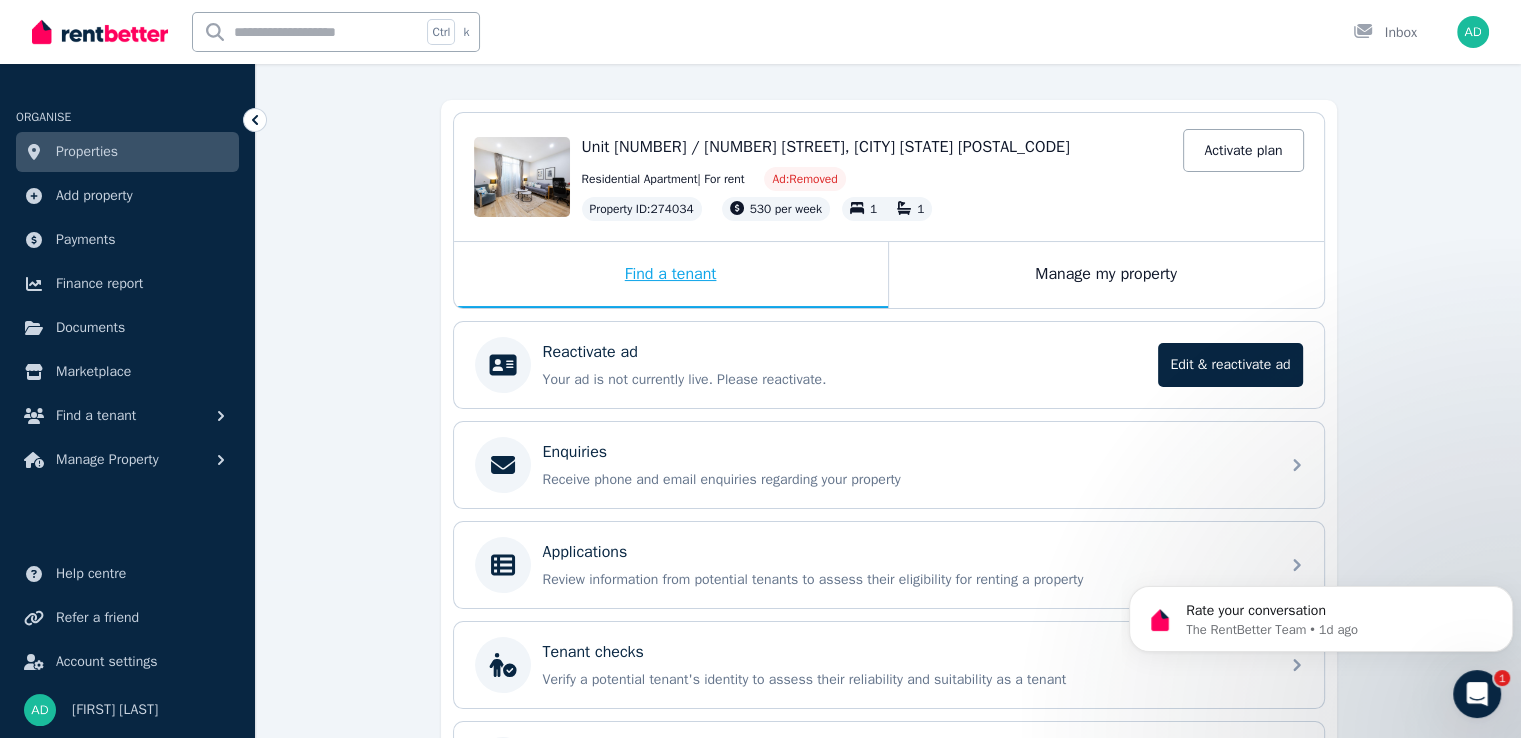 scroll, scrollTop: 0, scrollLeft: 0, axis: both 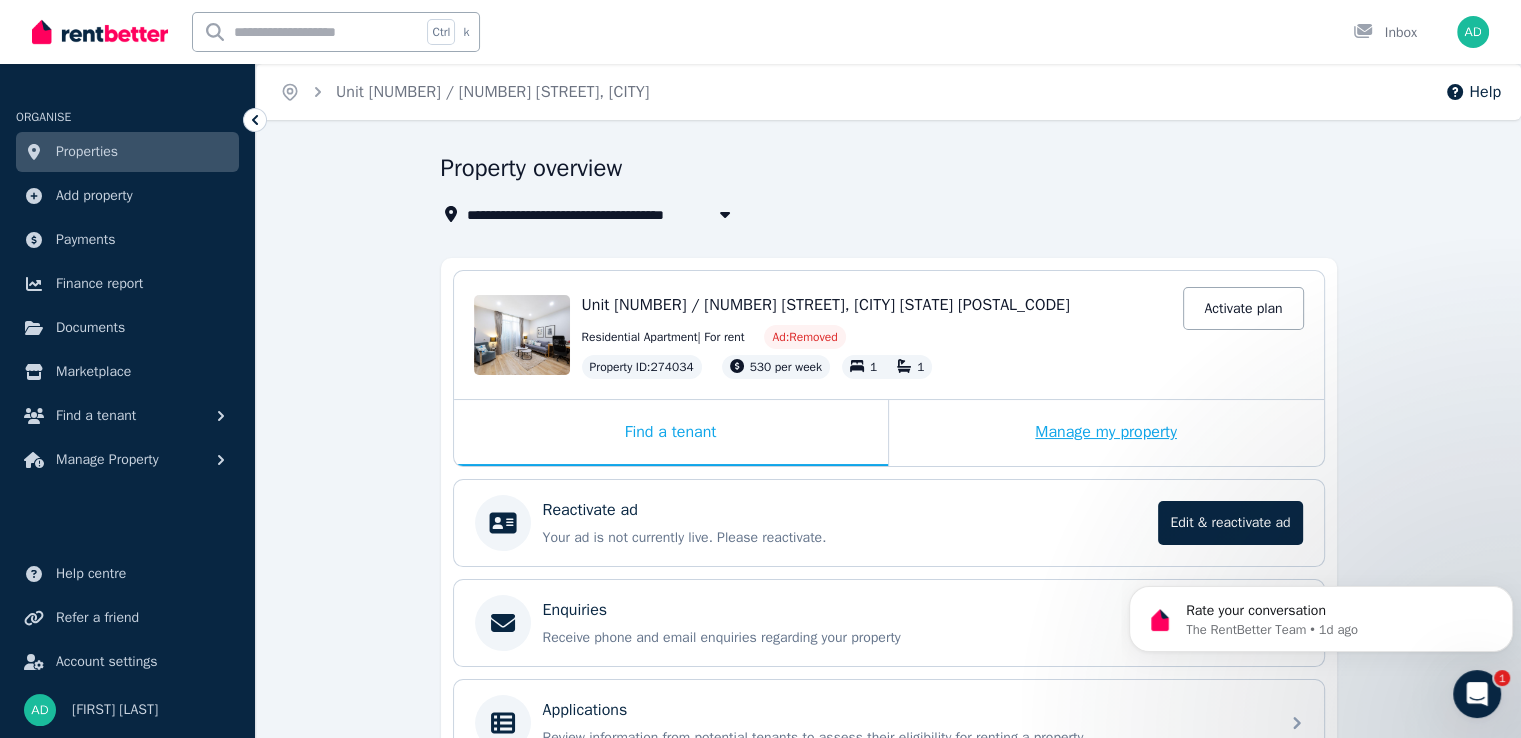 click on "Manage my property" at bounding box center [1106, 433] 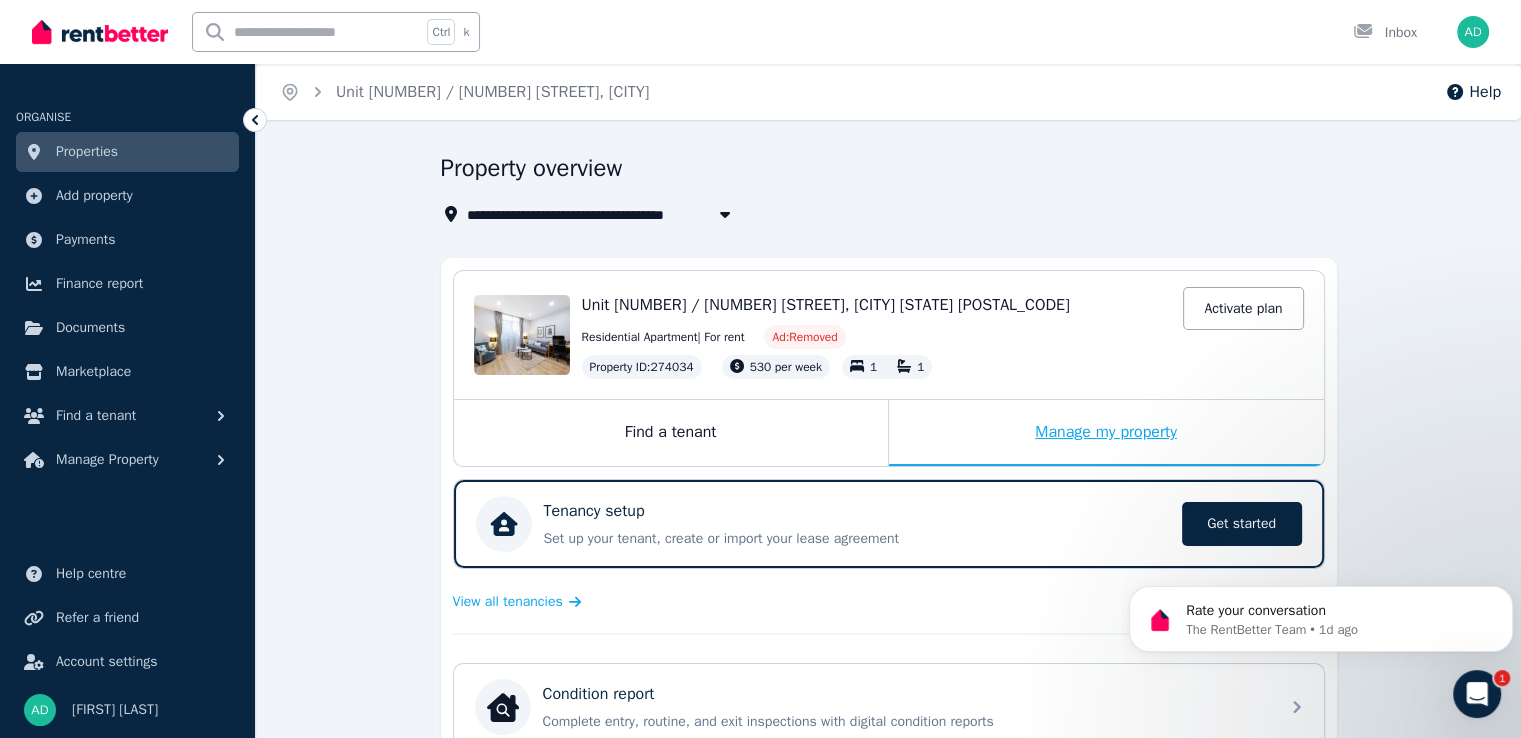 scroll, scrollTop: 266, scrollLeft: 0, axis: vertical 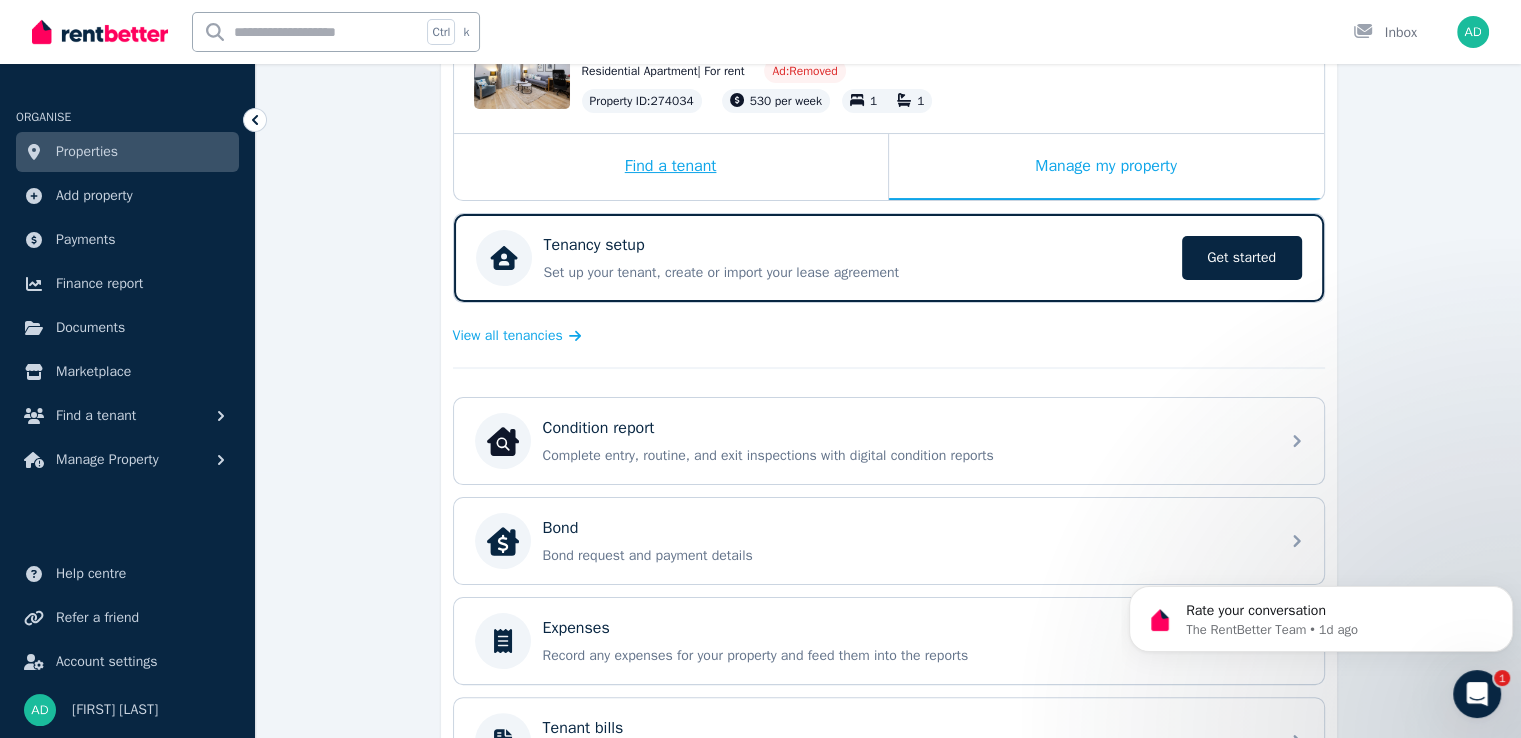 click on "Find a tenant" at bounding box center (671, 167) 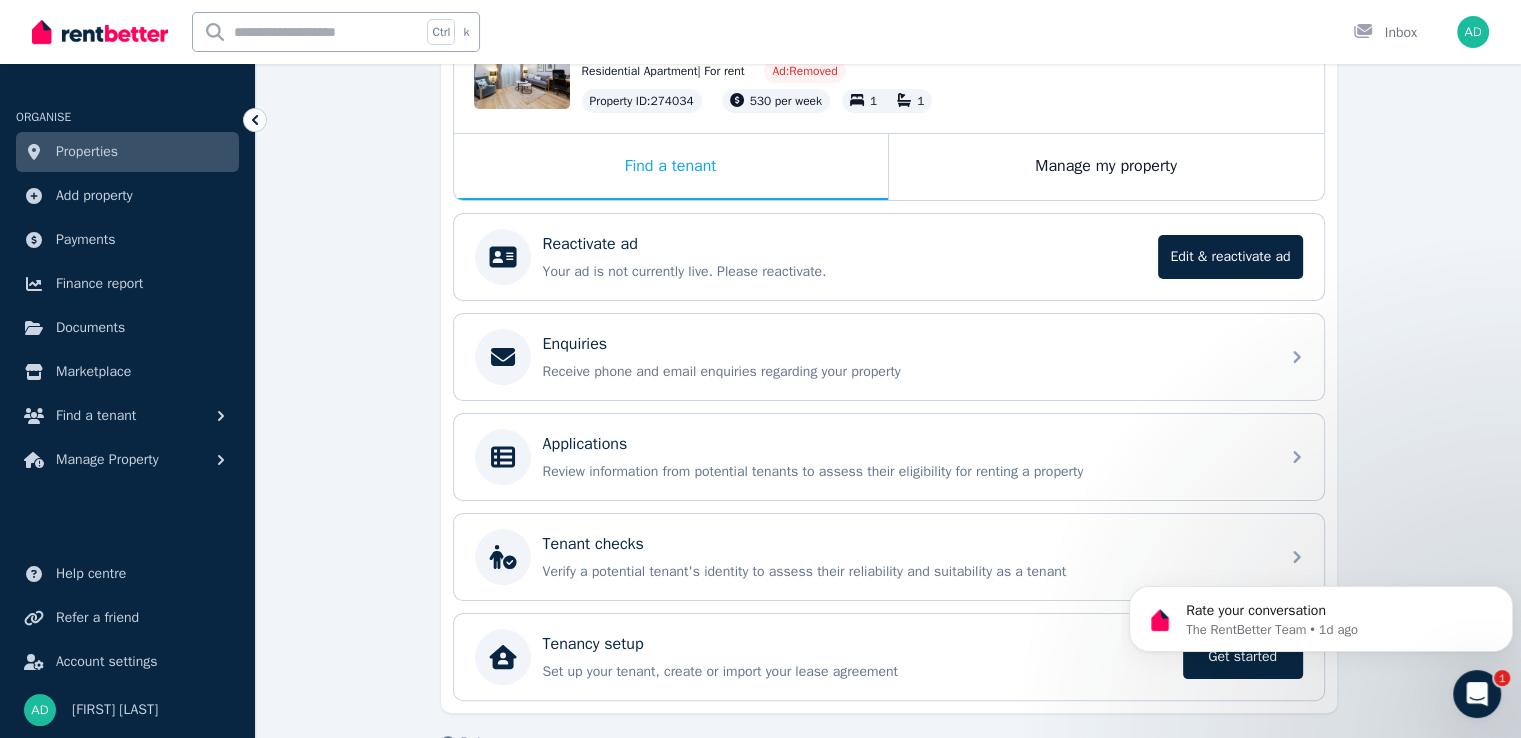 click on "530 per week" at bounding box center (776, 101) 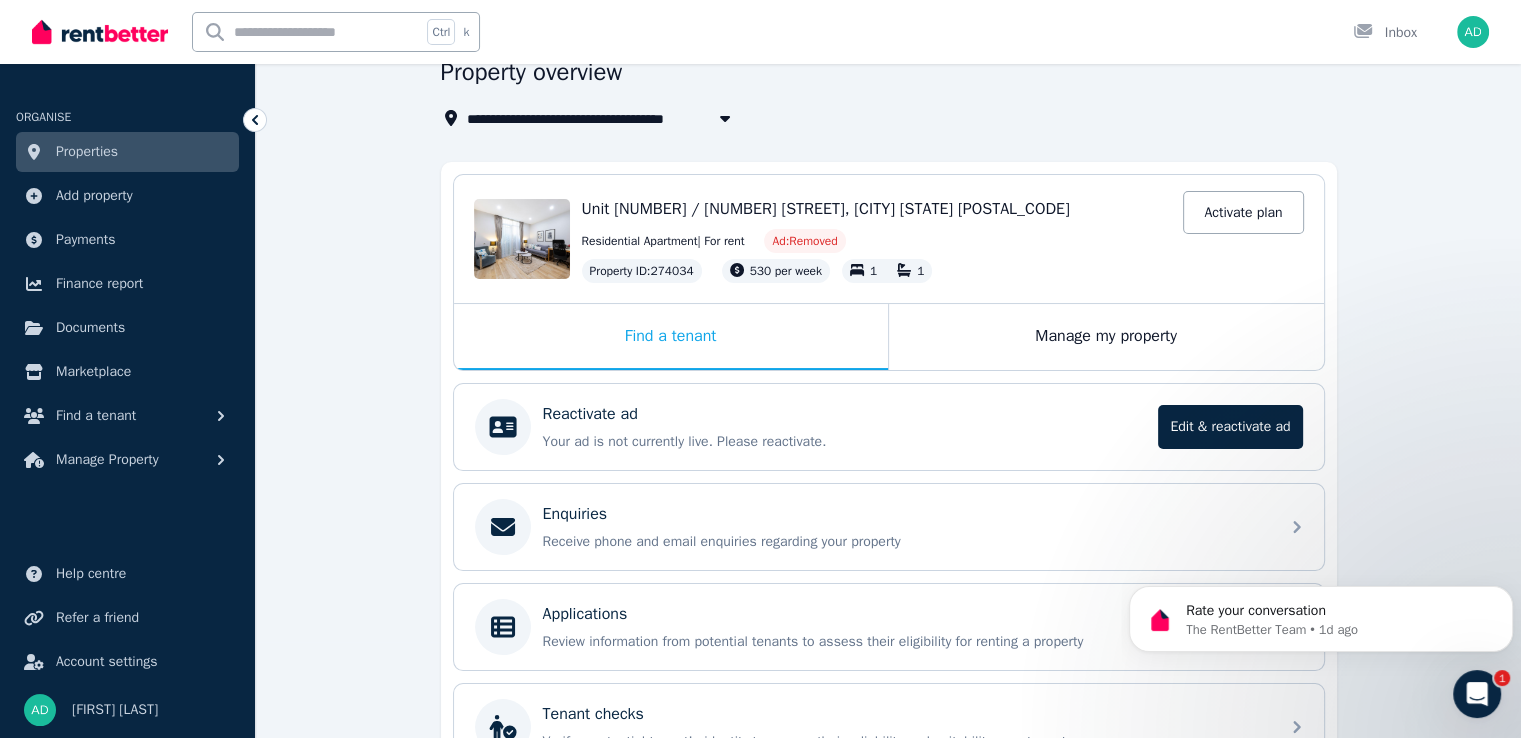 scroll, scrollTop: 0, scrollLeft: 0, axis: both 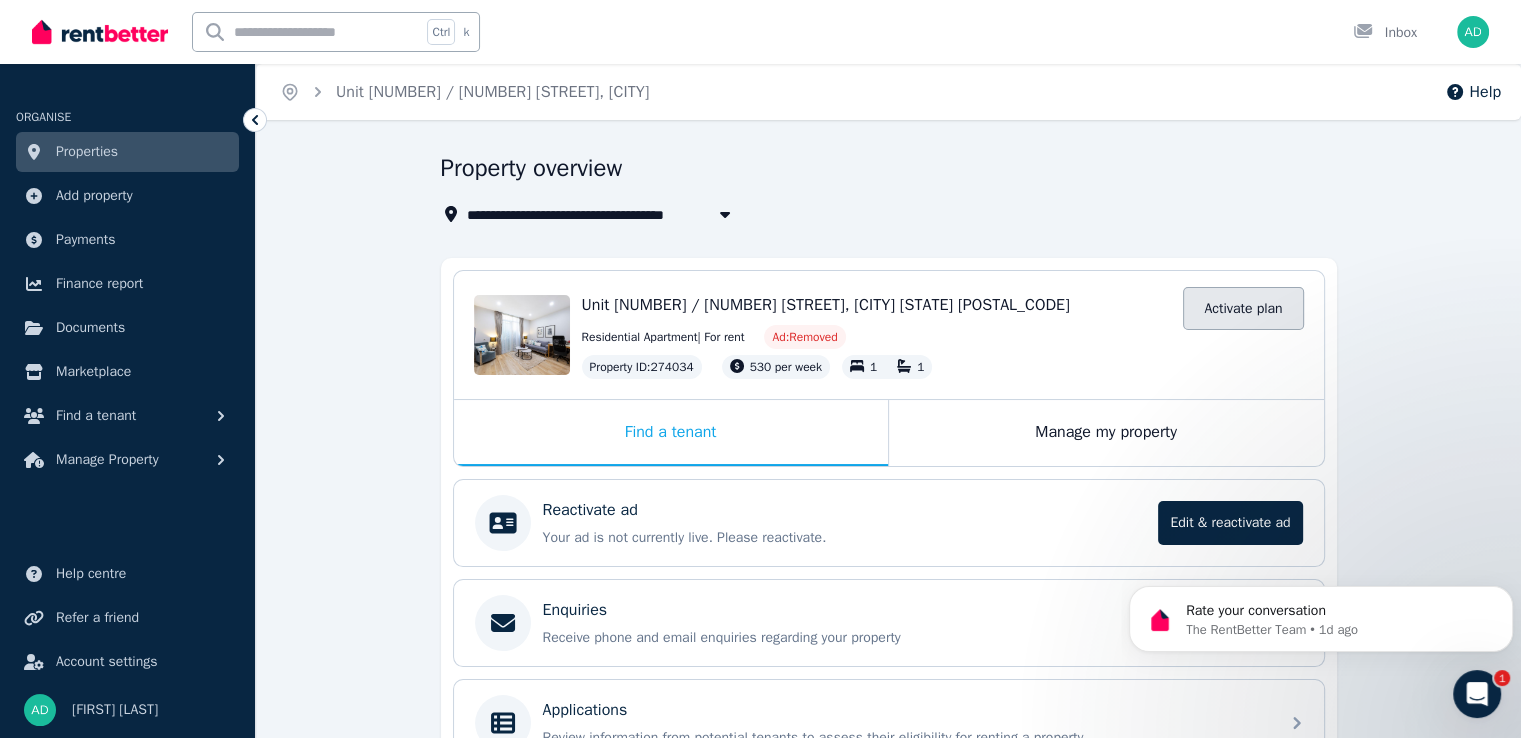 click on "Activate plan" at bounding box center (1243, 308) 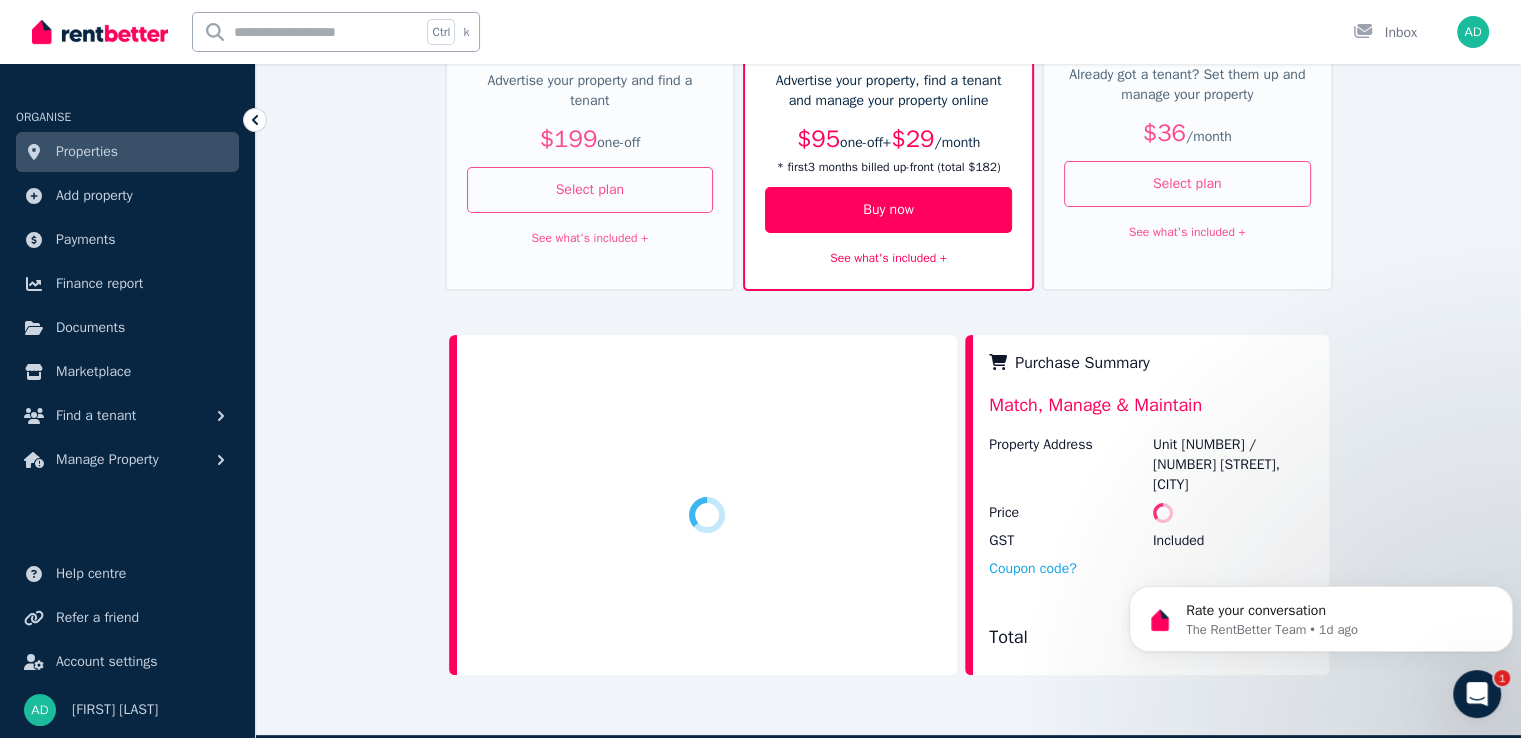 scroll, scrollTop: 266, scrollLeft: 0, axis: vertical 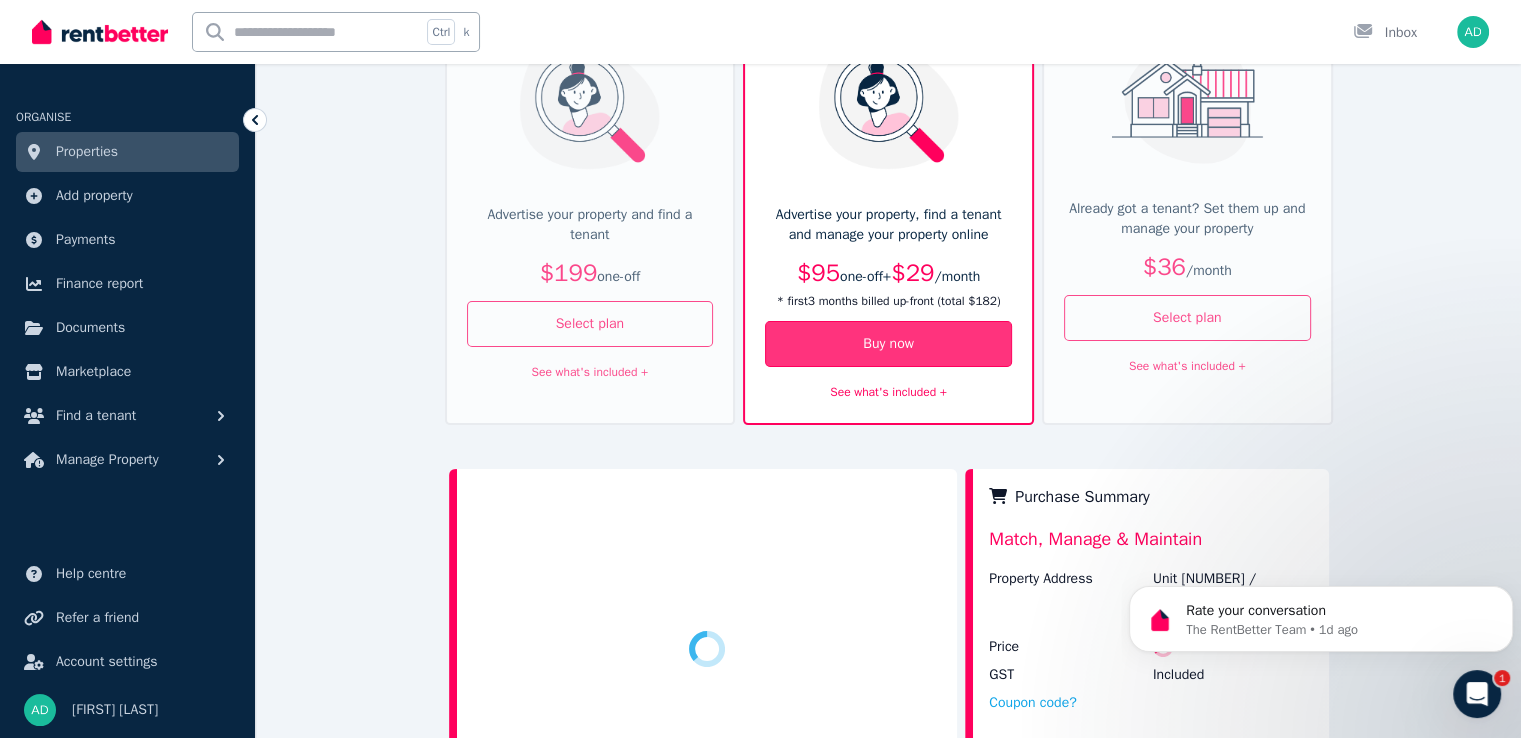 click on "Buy now" at bounding box center (888, 344) 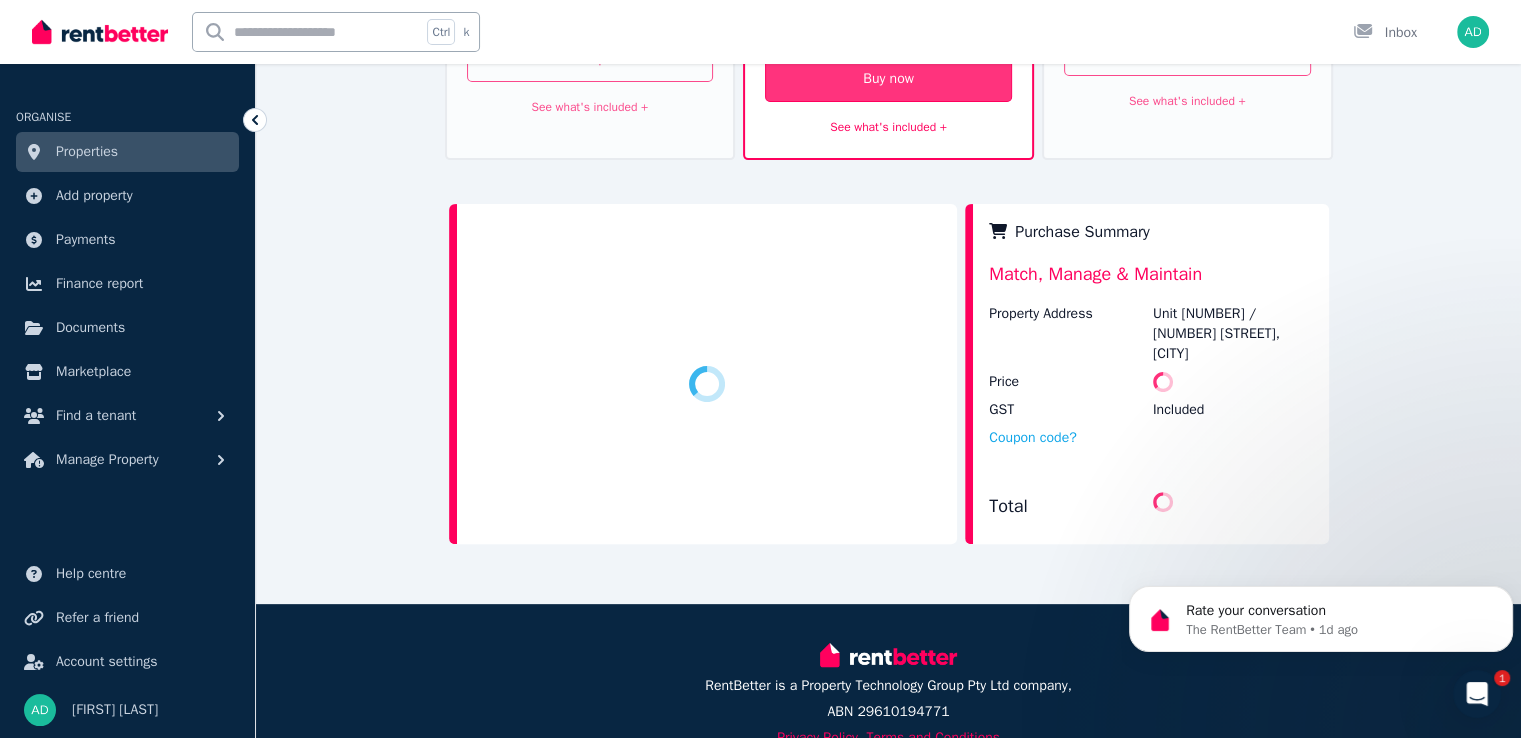 scroll, scrollTop: 600, scrollLeft: 0, axis: vertical 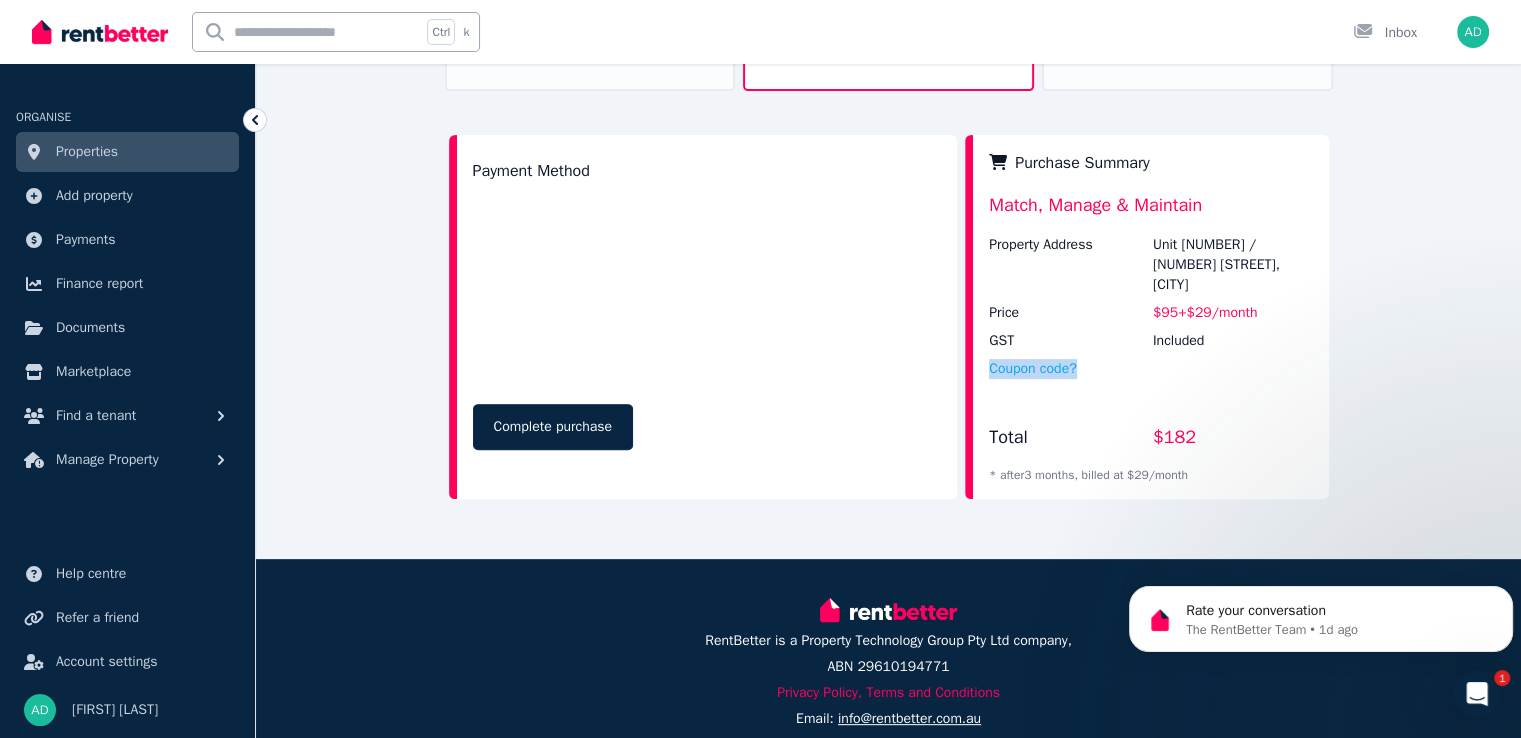 drag, startPoint x: 1096, startPoint y: 363, endPoint x: 986, endPoint y: 358, distance: 110.11358 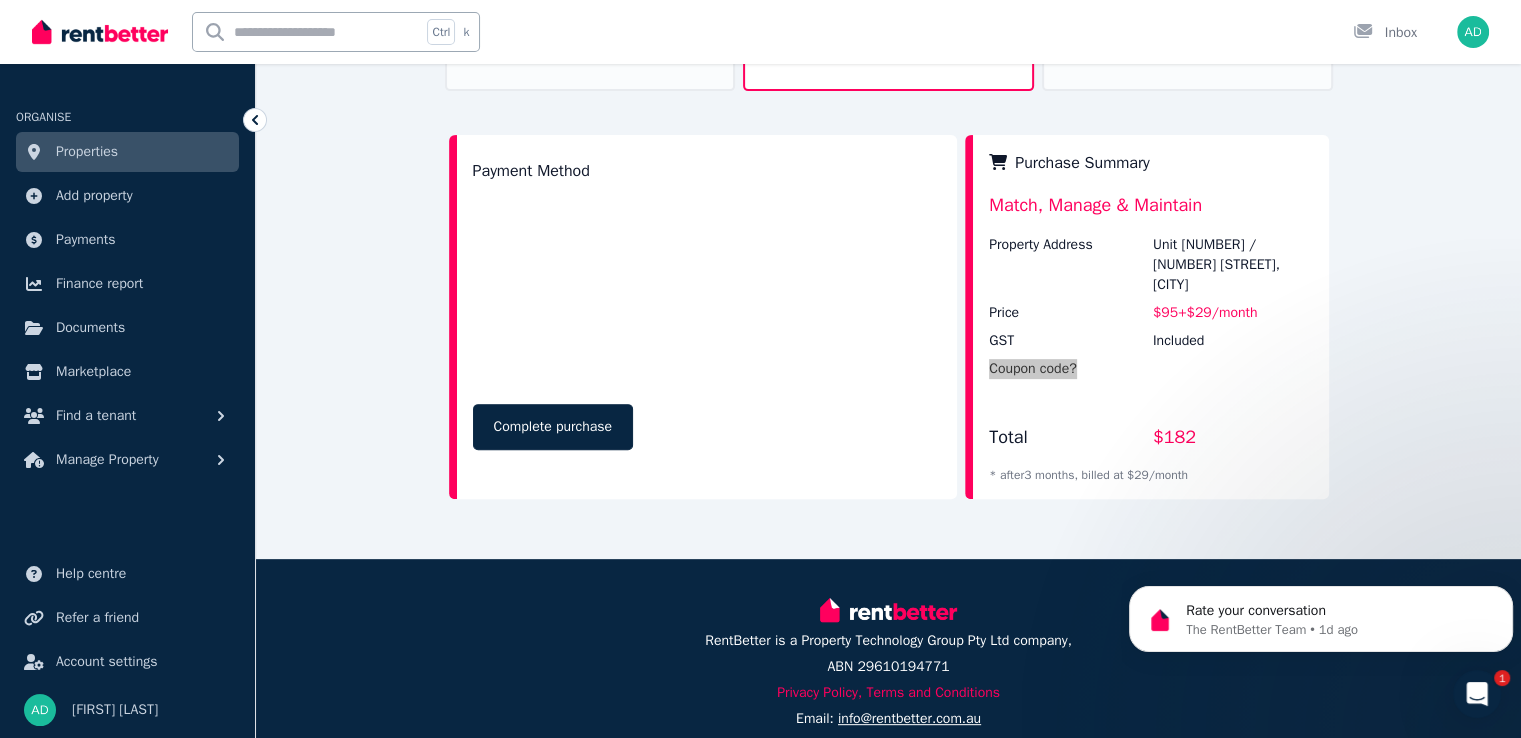 click 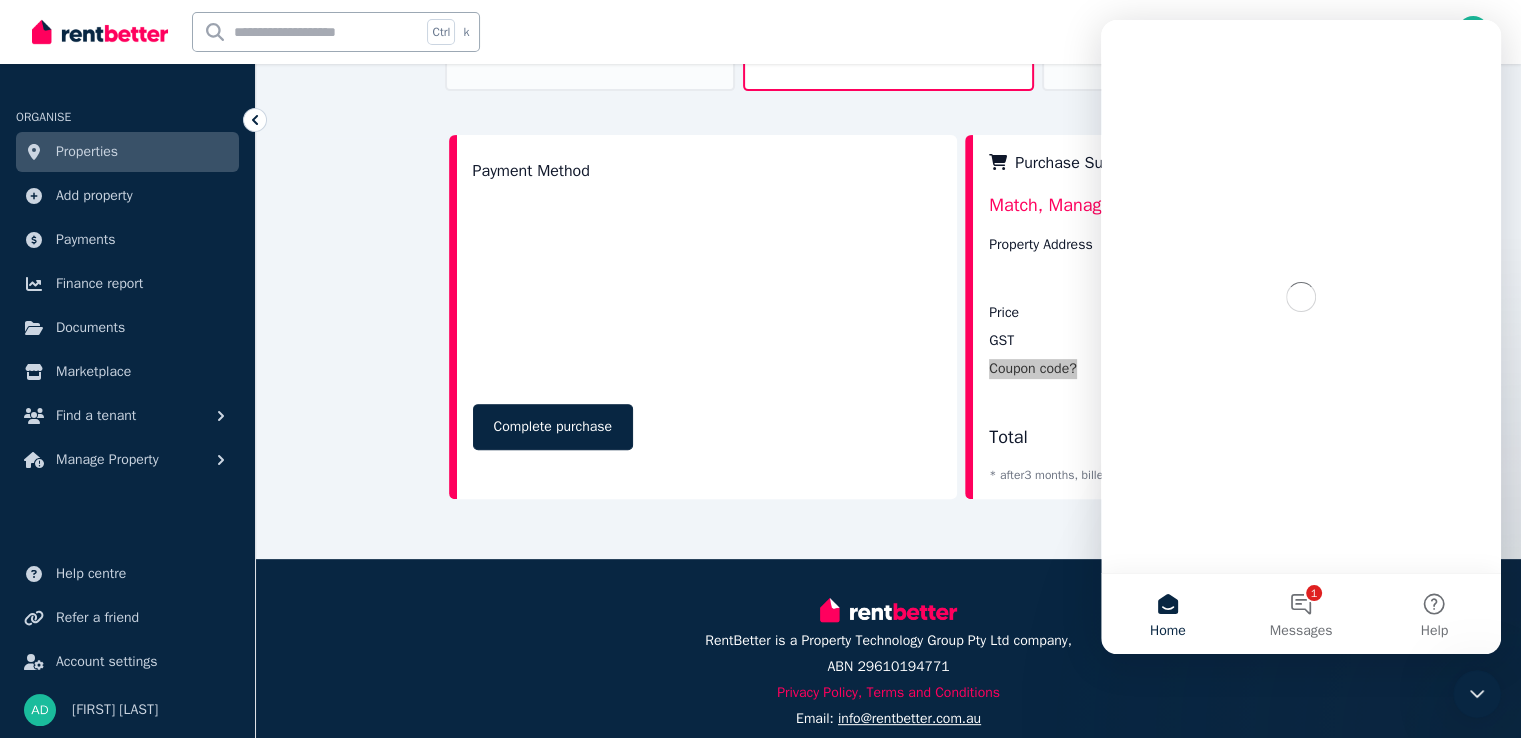 scroll, scrollTop: 0, scrollLeft: 0, axis: both 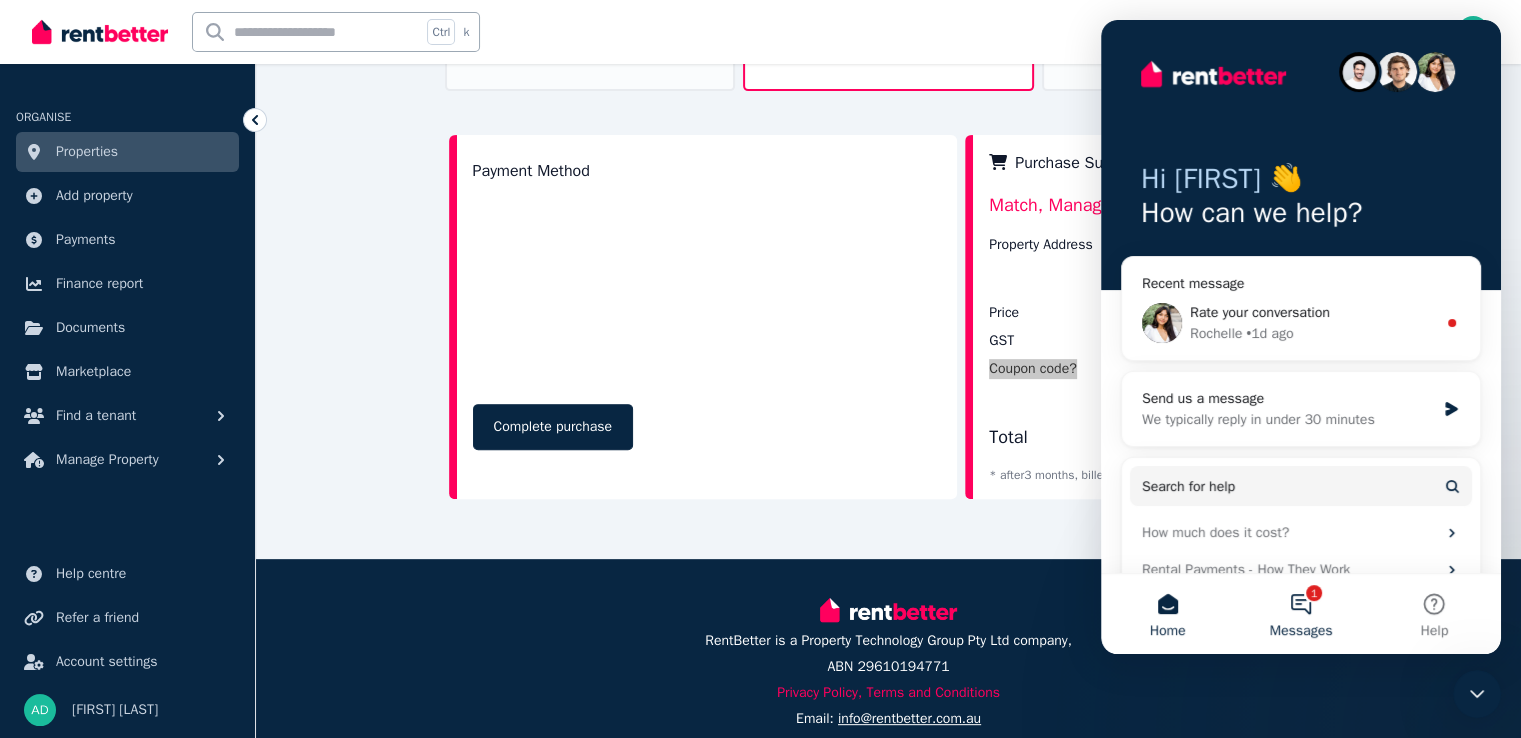 click on "1 Messages" at bounding box center (1300, 614) 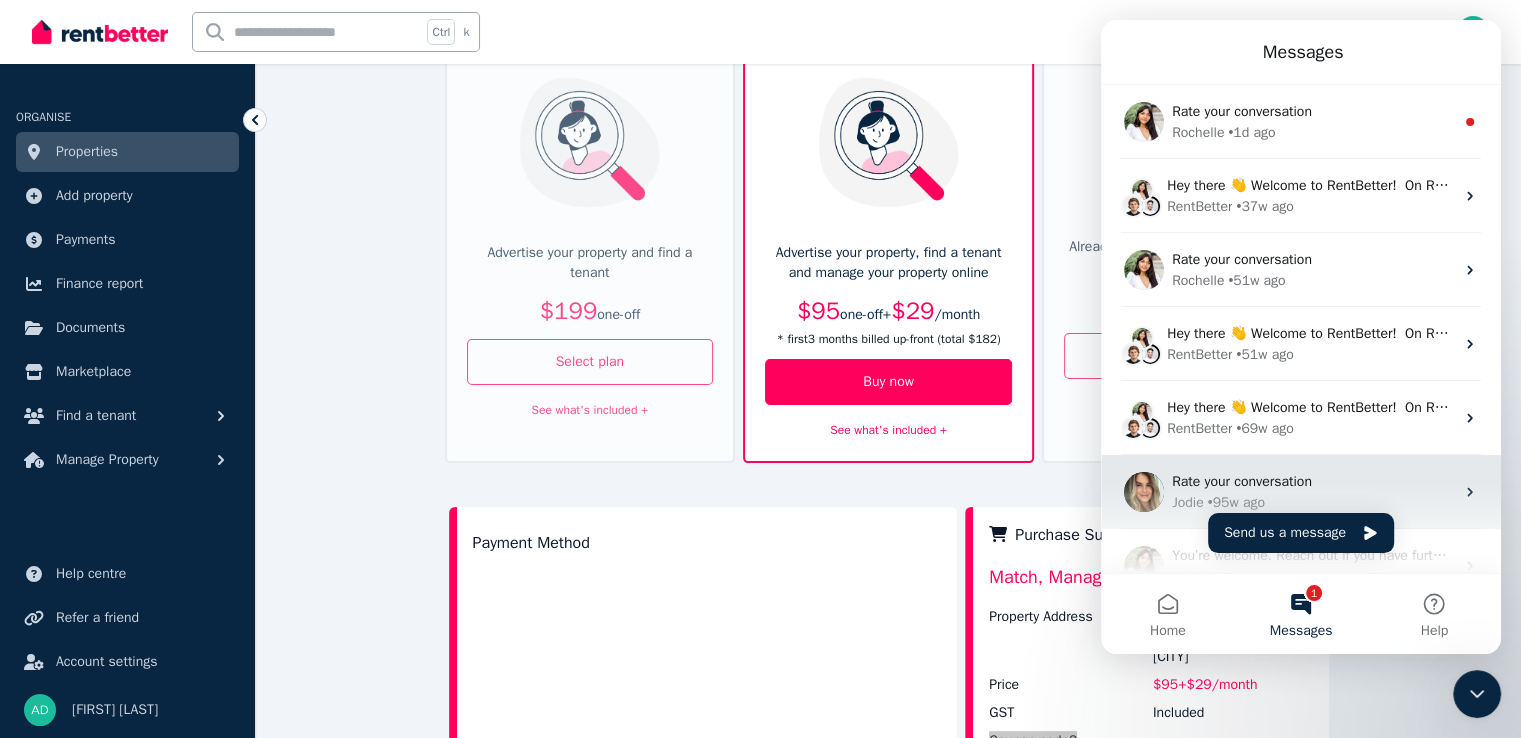 scroll, scrollTop: 400, scrollLeft: 0, axis: vertical 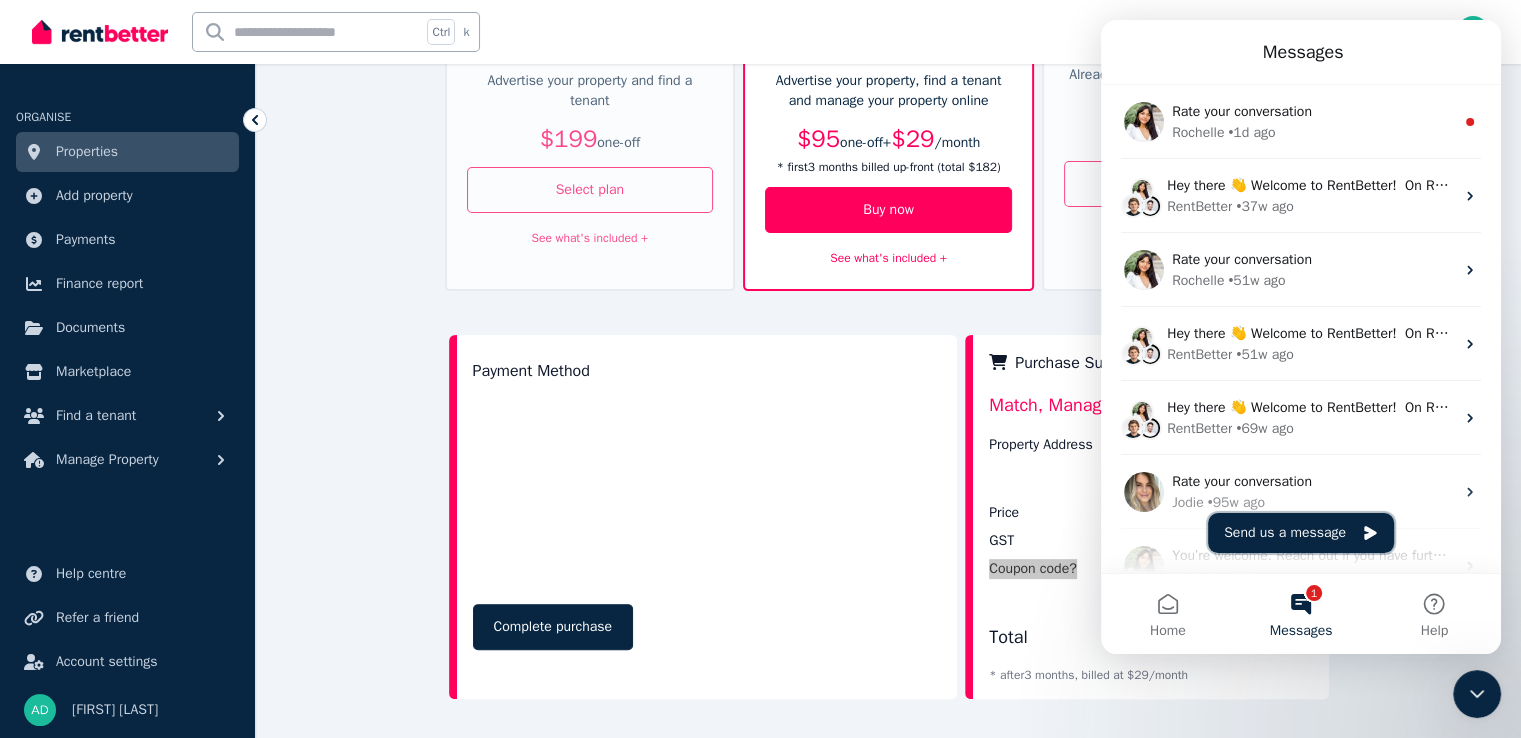 click on "Send us a message" at bounding box center (1301, 533) 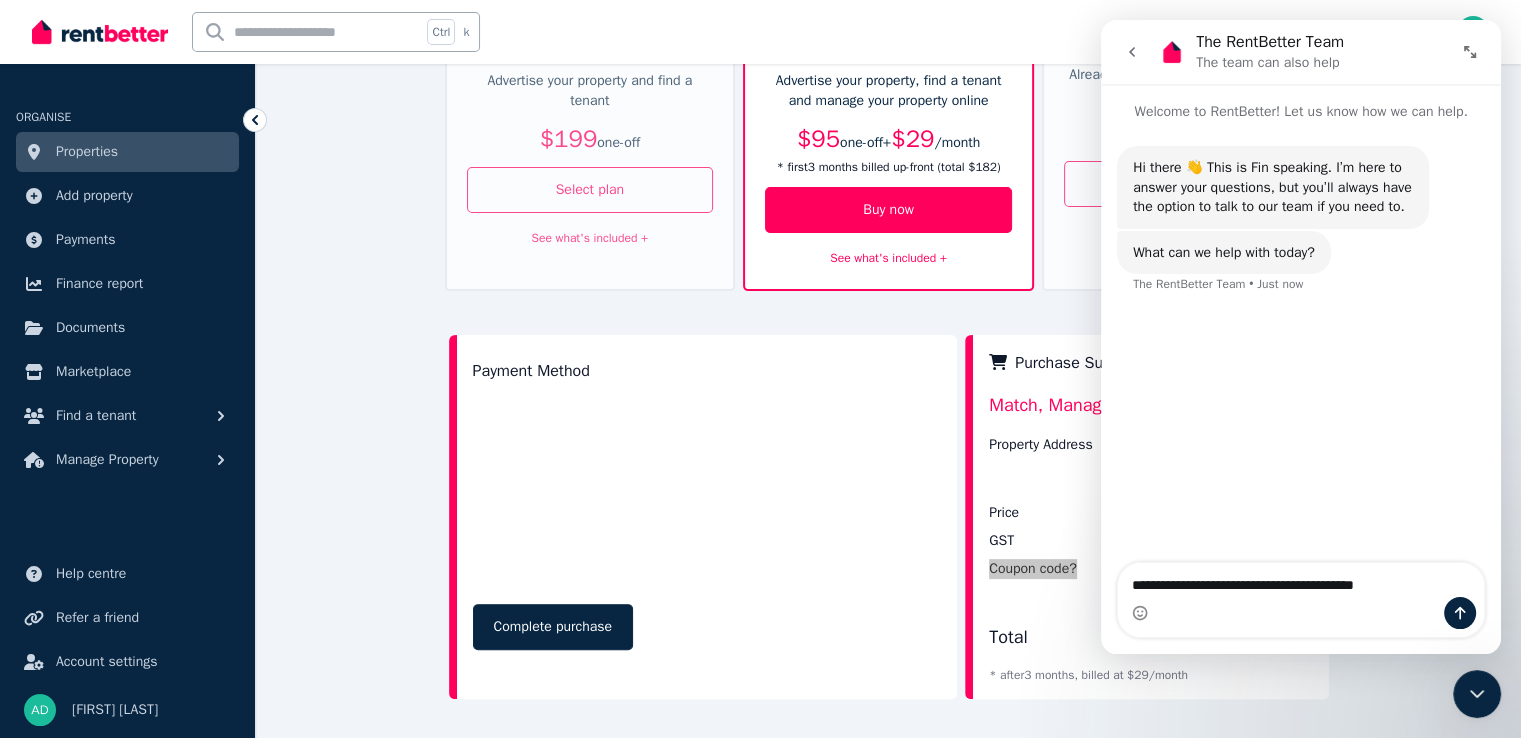 type on "**********" 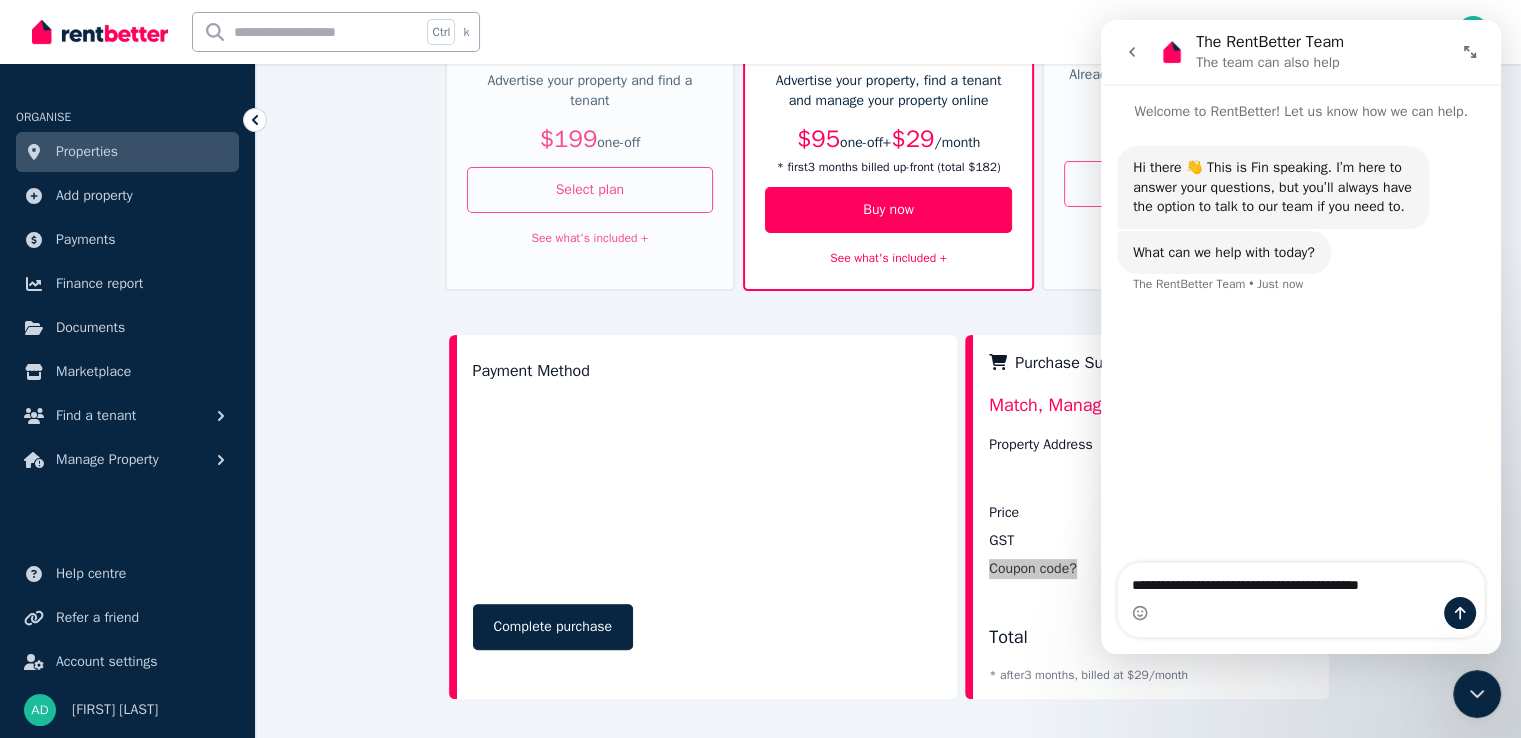 type 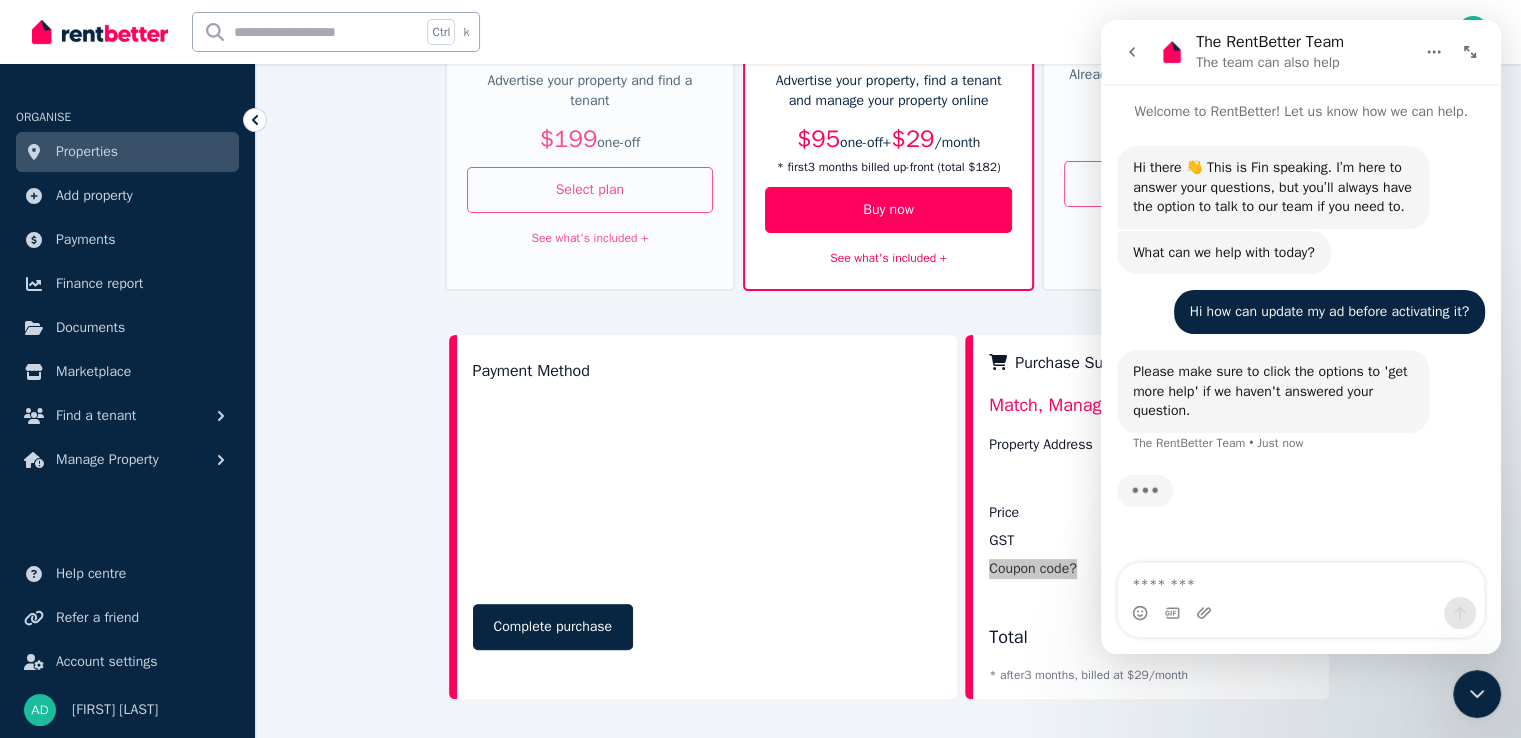 scroll, scrollTop: 12, scrollLeft: 0, axis: vertical 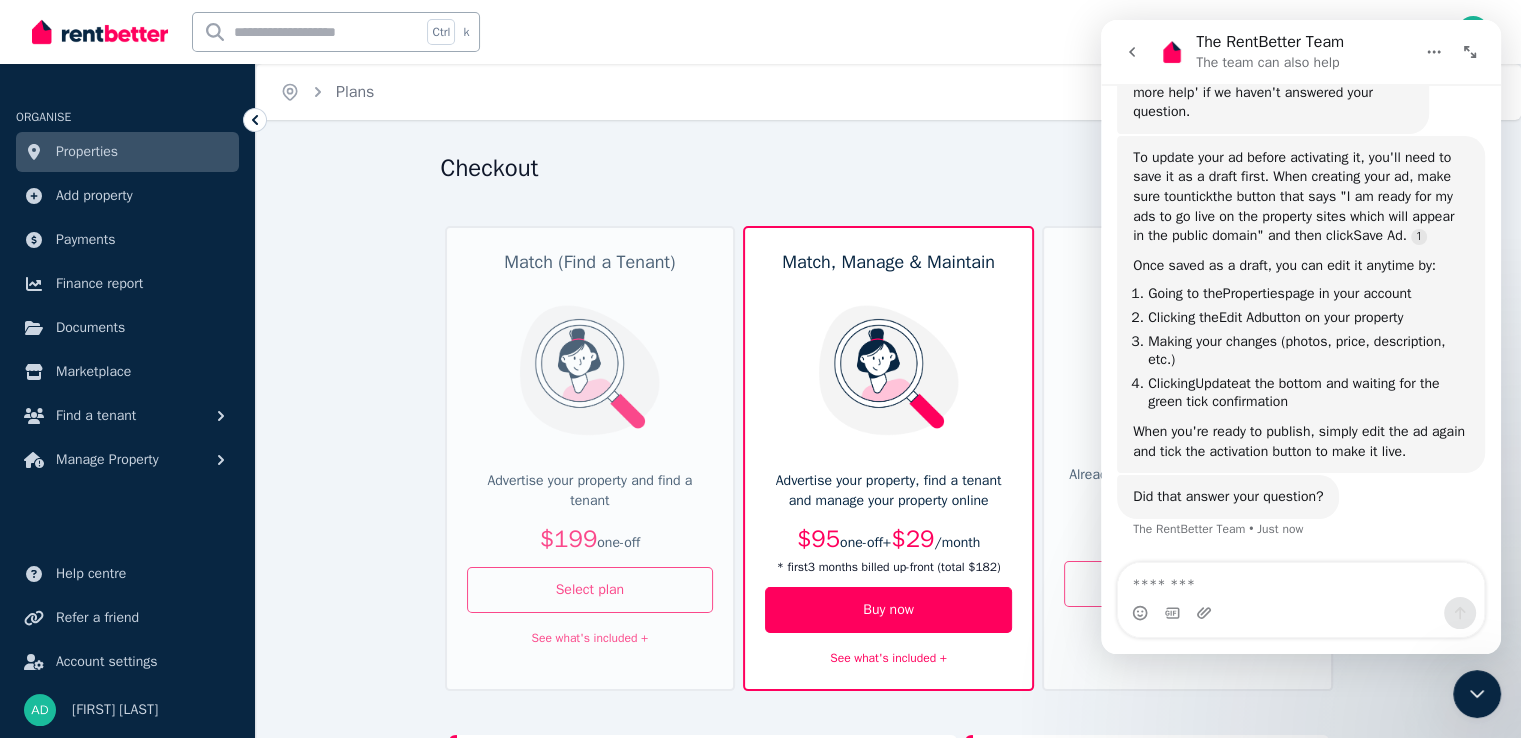 click on "Properties" at bounding box center (127, 152) 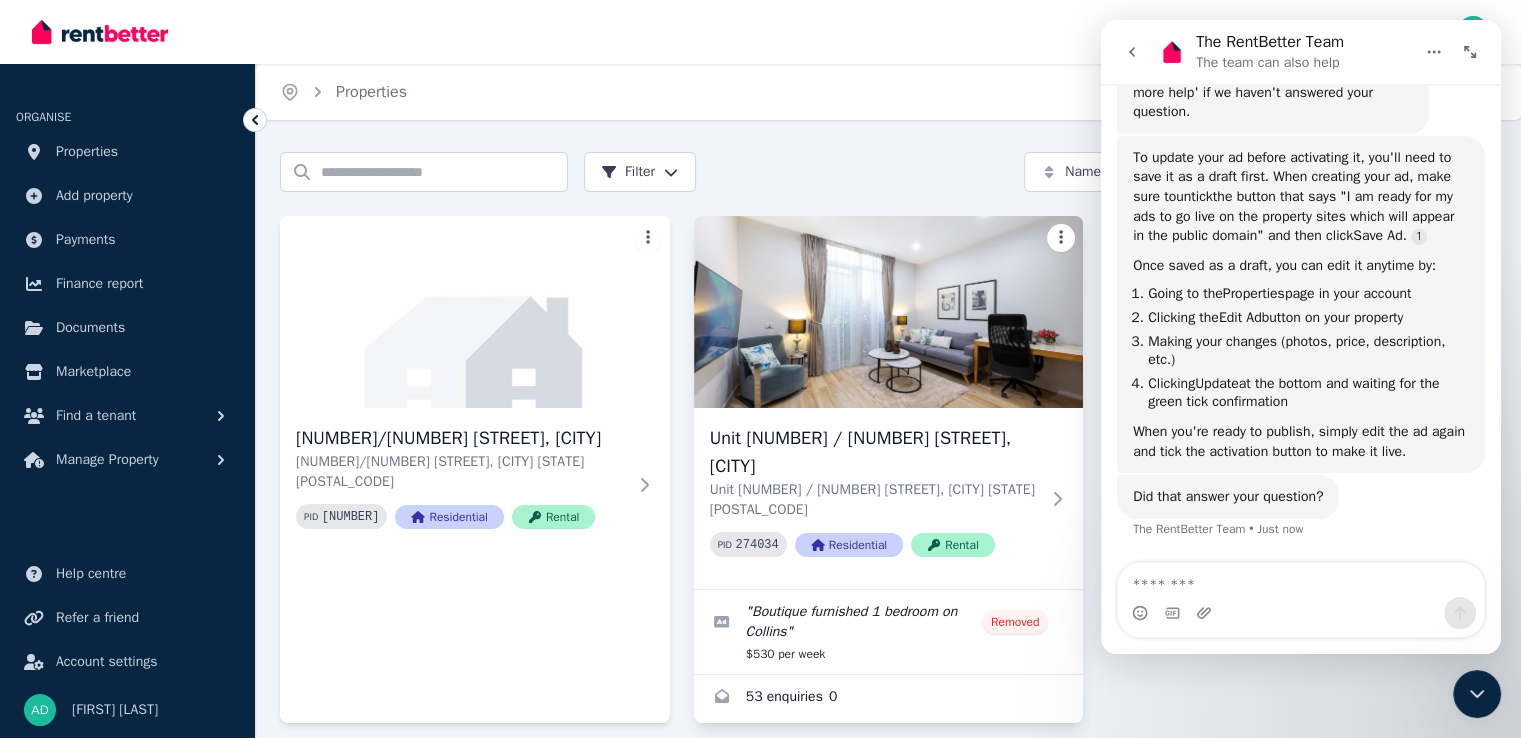 click on "Open main menu Inbox Open user menu ORGANISE Properties Add property Payments Finance report Documents Marketplace Find a tenant Manage Property Help centre Refer a friend Account settings Your profile [FIRST] [LAST] Home Properties Help Search properties Filter Name (A-Z) Add Property [NUMBER]/[NUMBER] [STREET], [CITY] [NUMBER]/[NUMBER] [STREET], [CITY] [STATE] [POSTAL_CODE] PID [NUMBER] Residential Rental Unit [NUMBER] / [NUMBER] [STREET], [CITY] Unit [NUMBER] / [NUMBER] [STREET], [CITY] [STATE] [POSTAL_CODE] PID [NUMBER] Residential Rental " Boutique furnished 1 bedroom on Collins " Removed $[PRICE] per week [NUMBER] enquiries [NUMBER]/portal" at bounding box center [760, 369] 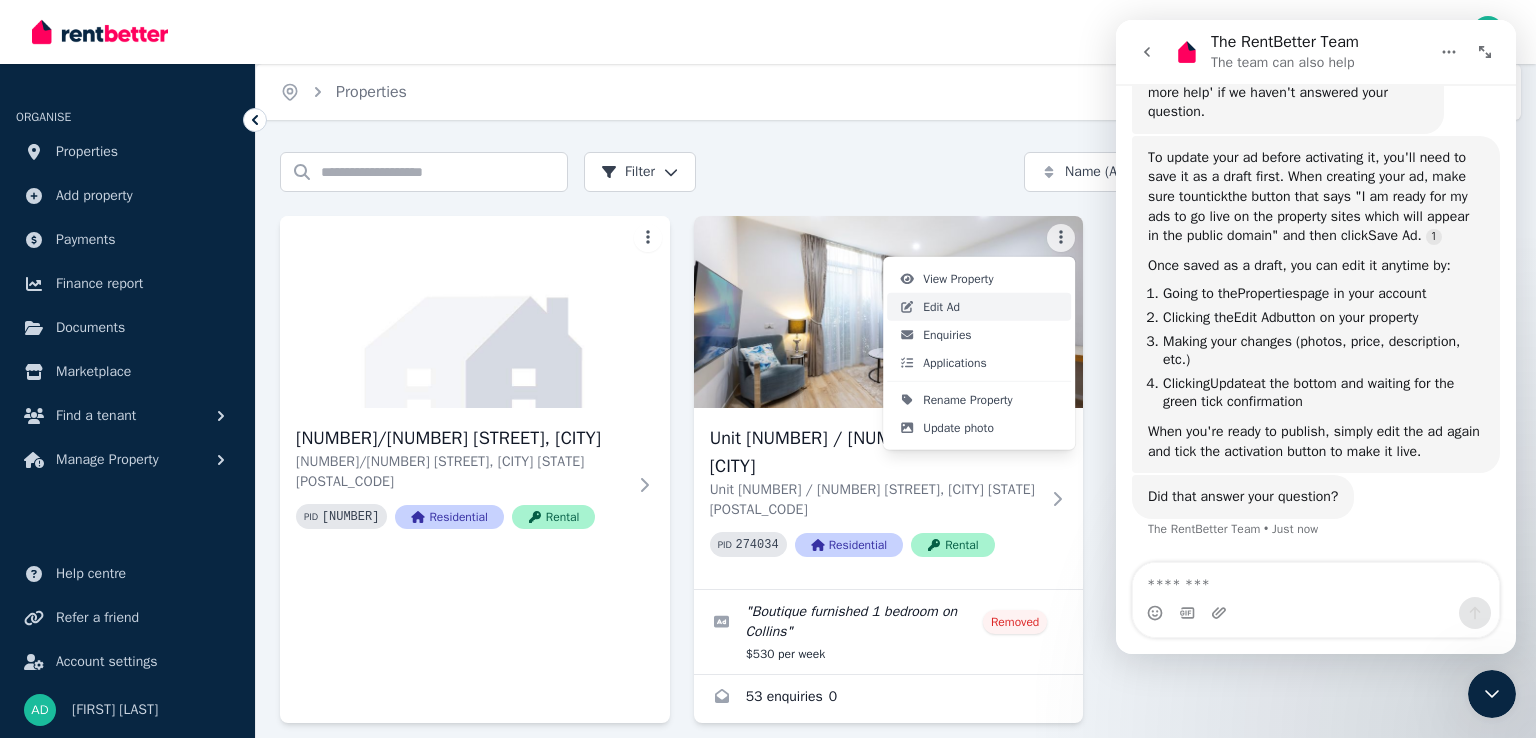 click on "Edit Ad" at bounding box center [941, 307] 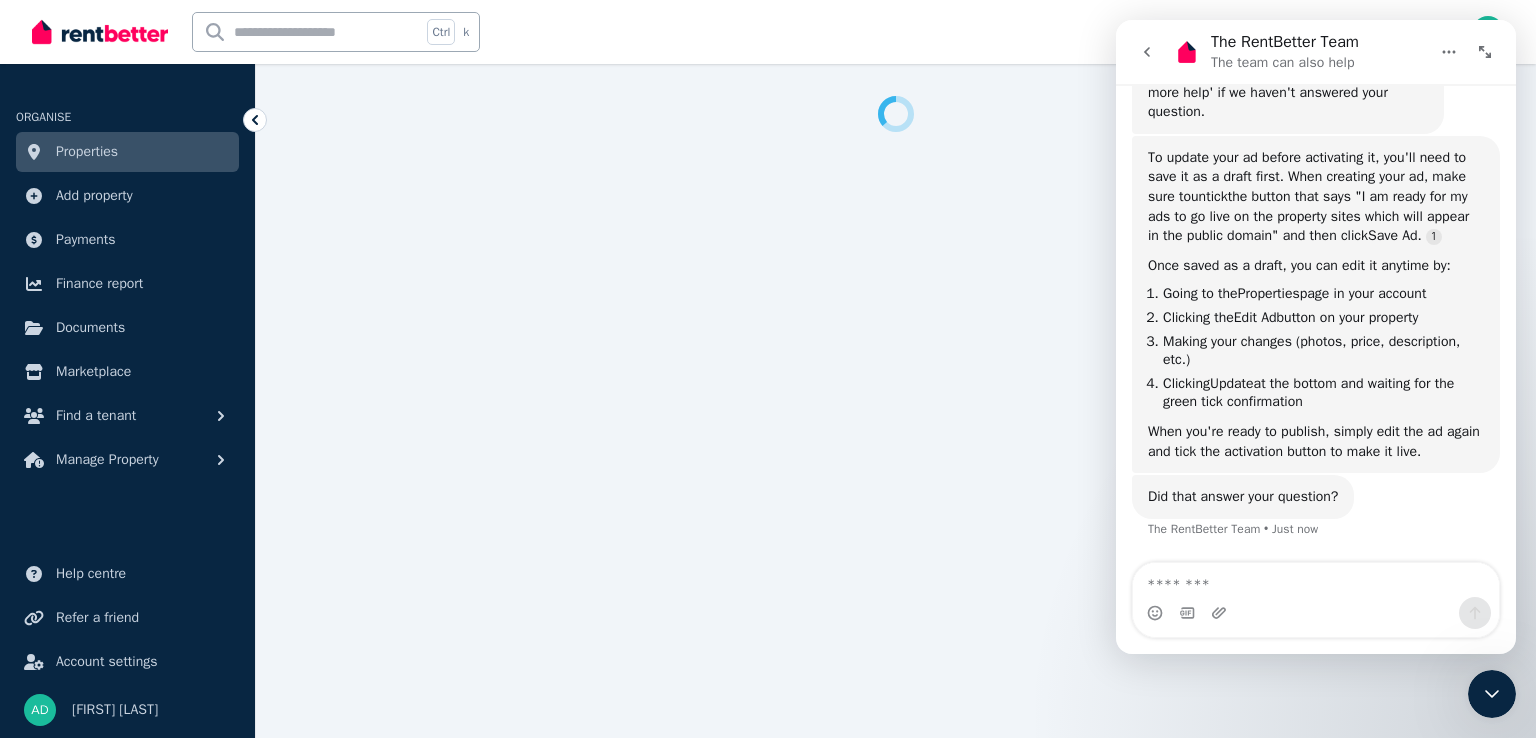 select on "**********" 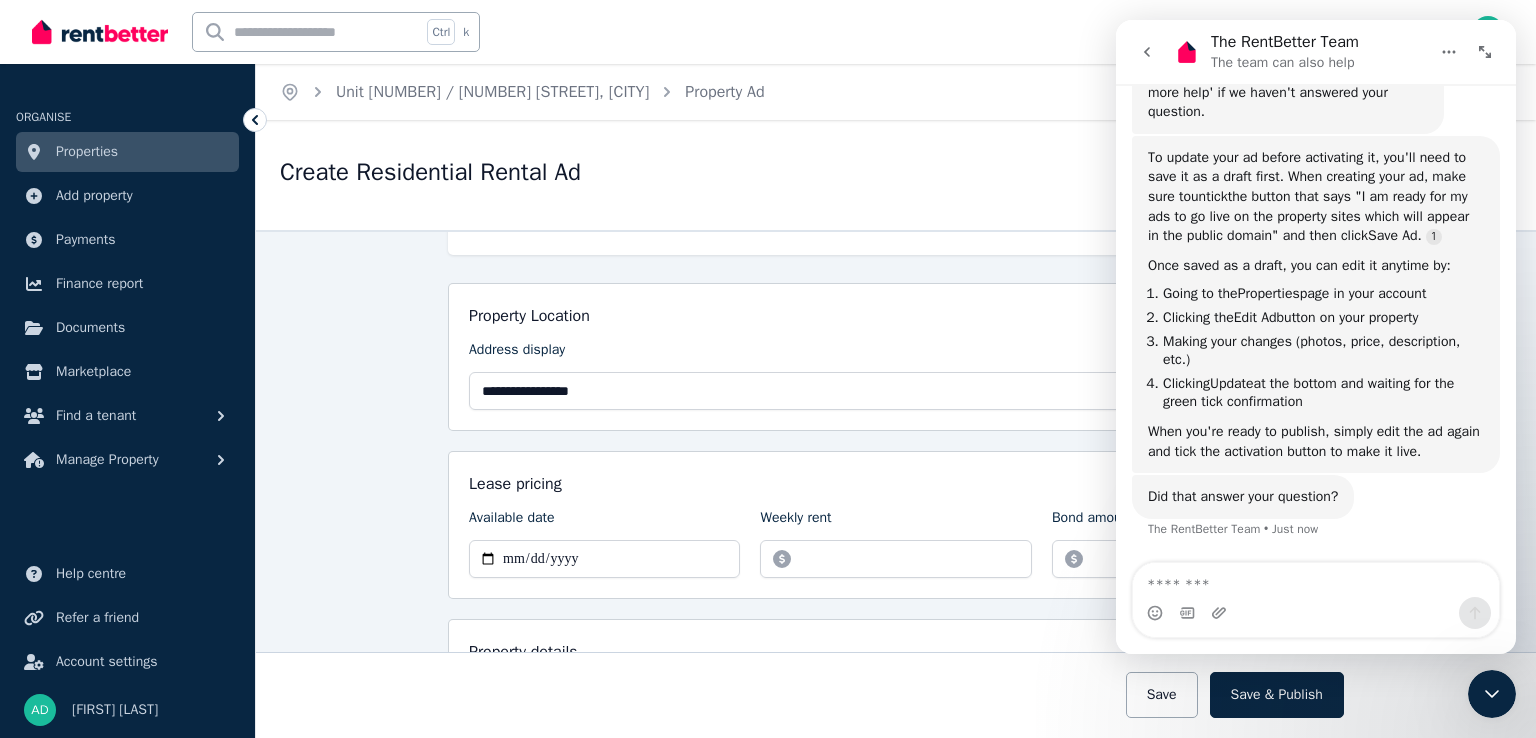 scroll, scrollTop: 266, scrollLeft: 0, axis: vertical 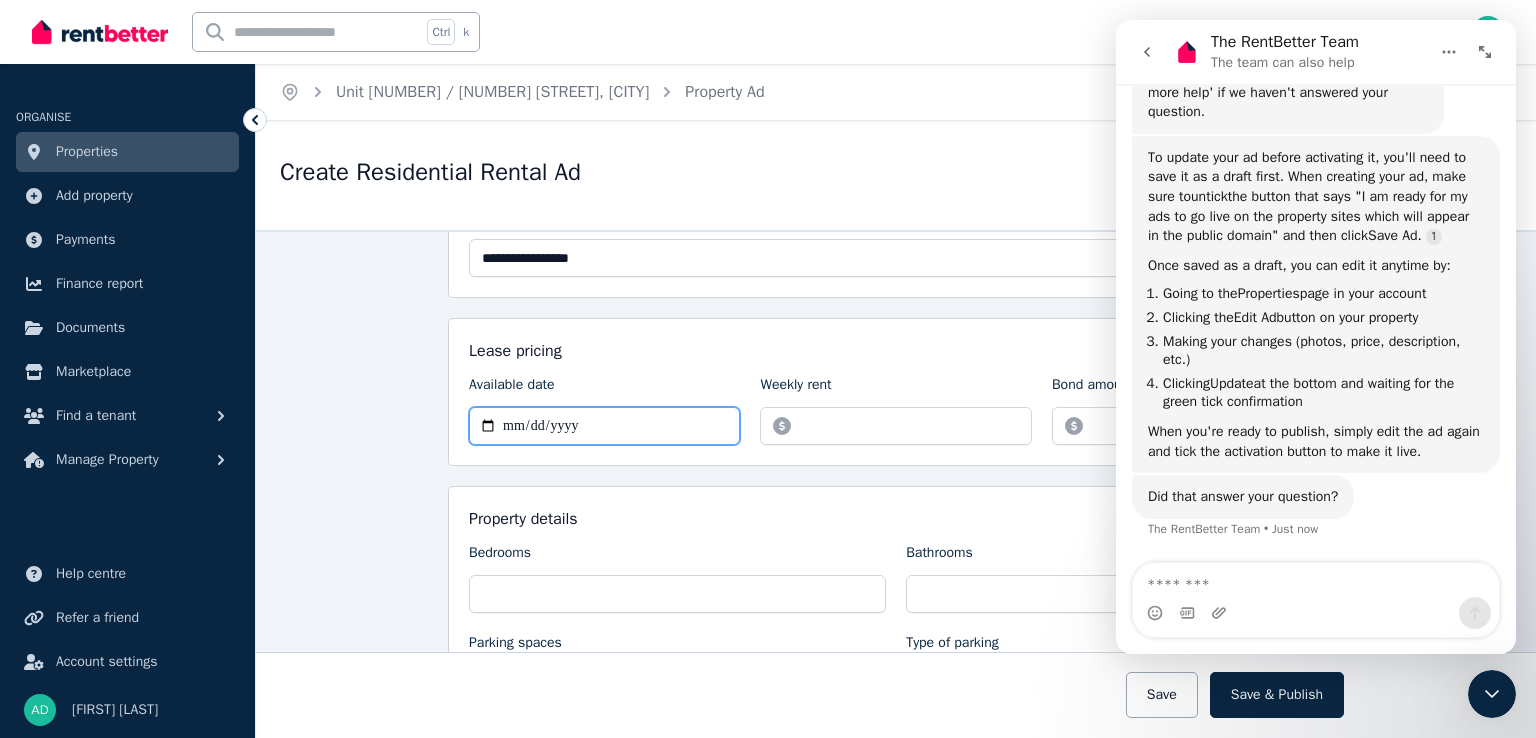 click on "**********" at bounding box center [604, 426] 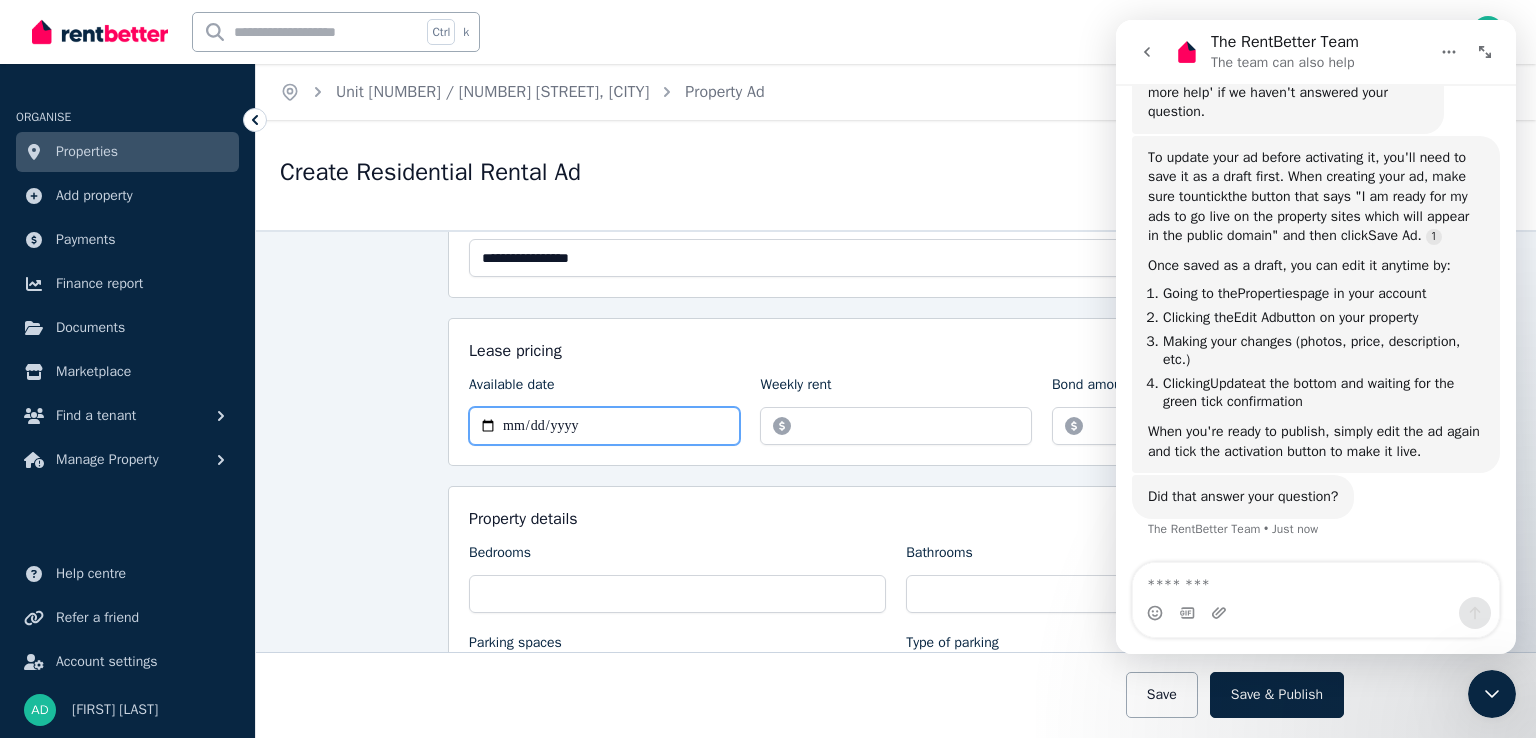 type on "**********" 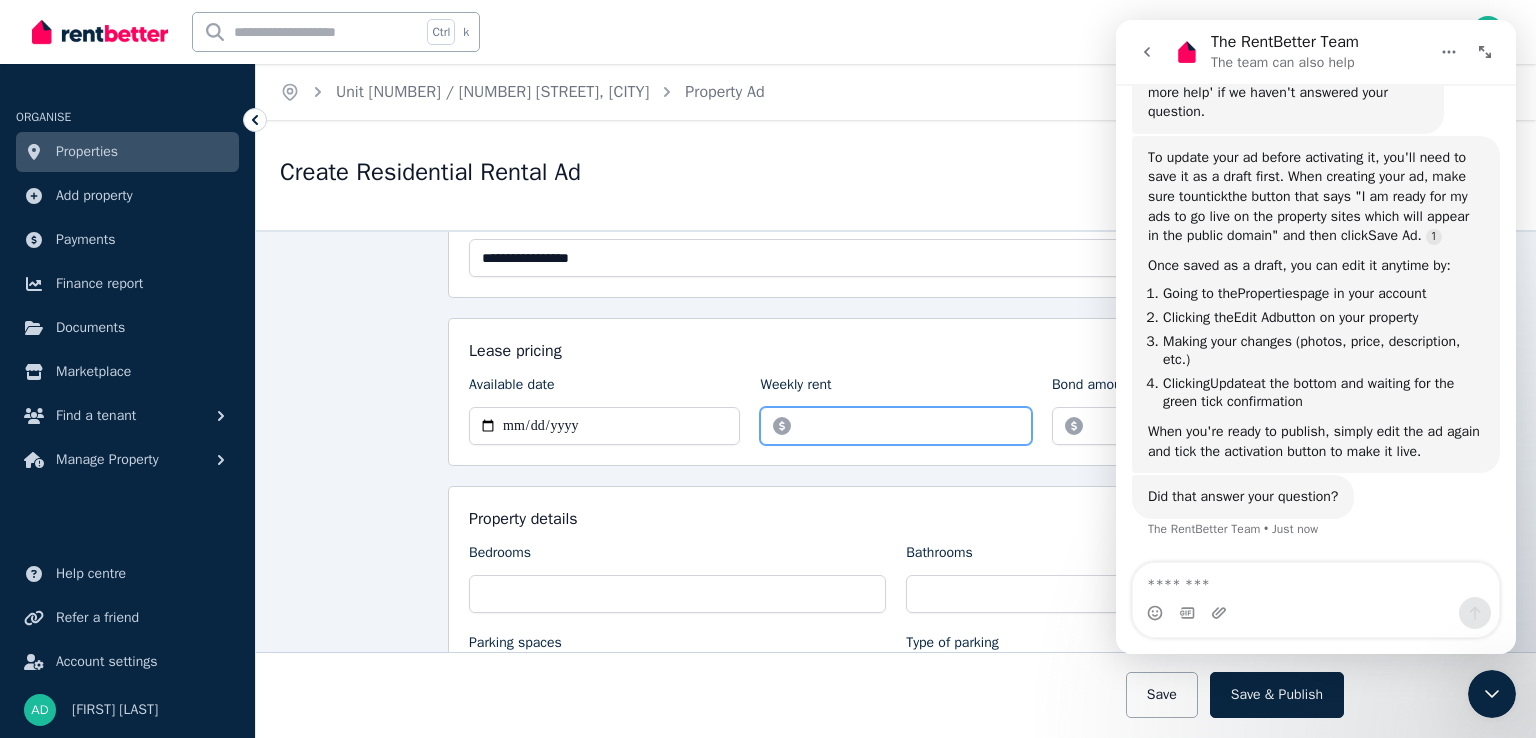 click on "******" at bounding box center (895, 426) 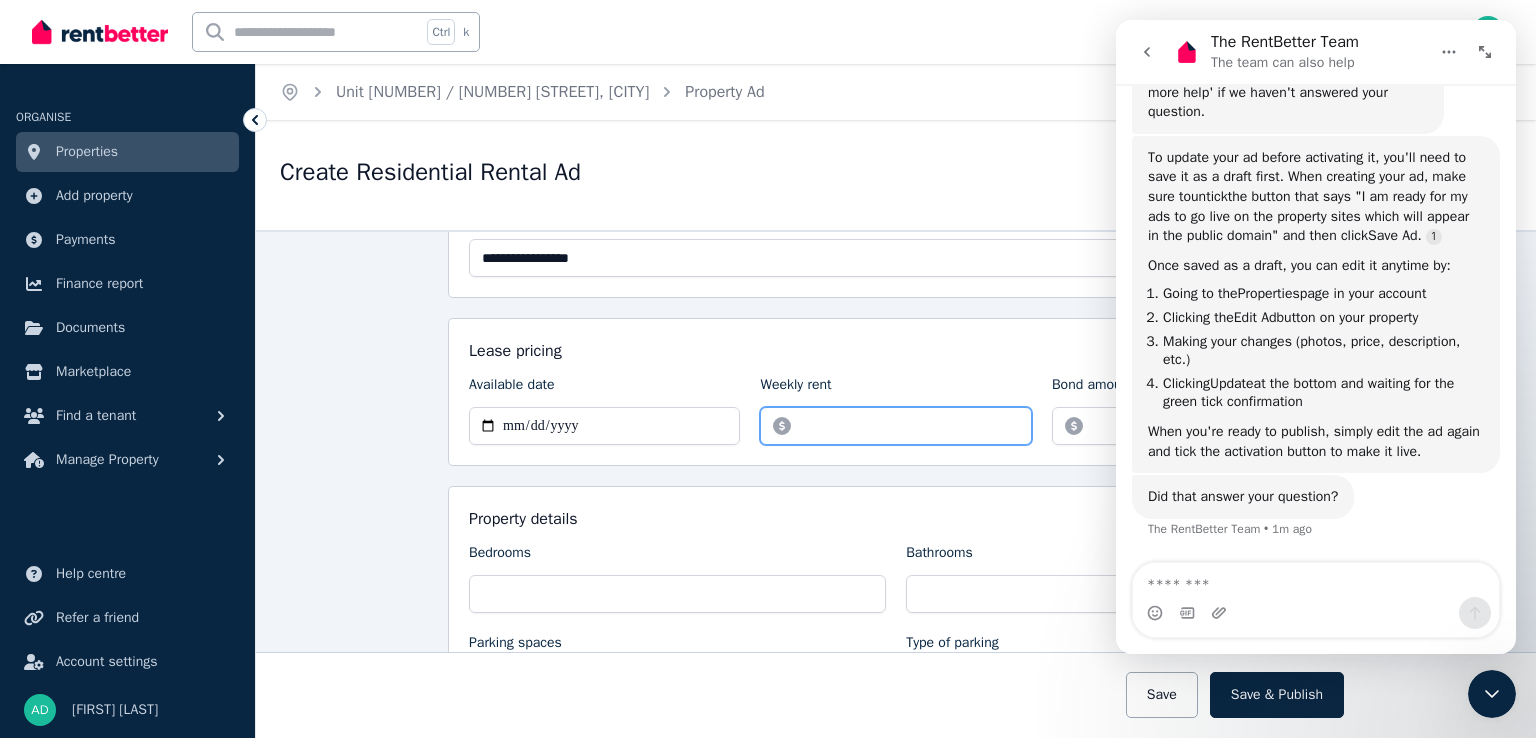 click on "******" at bounding box center [895, 426] 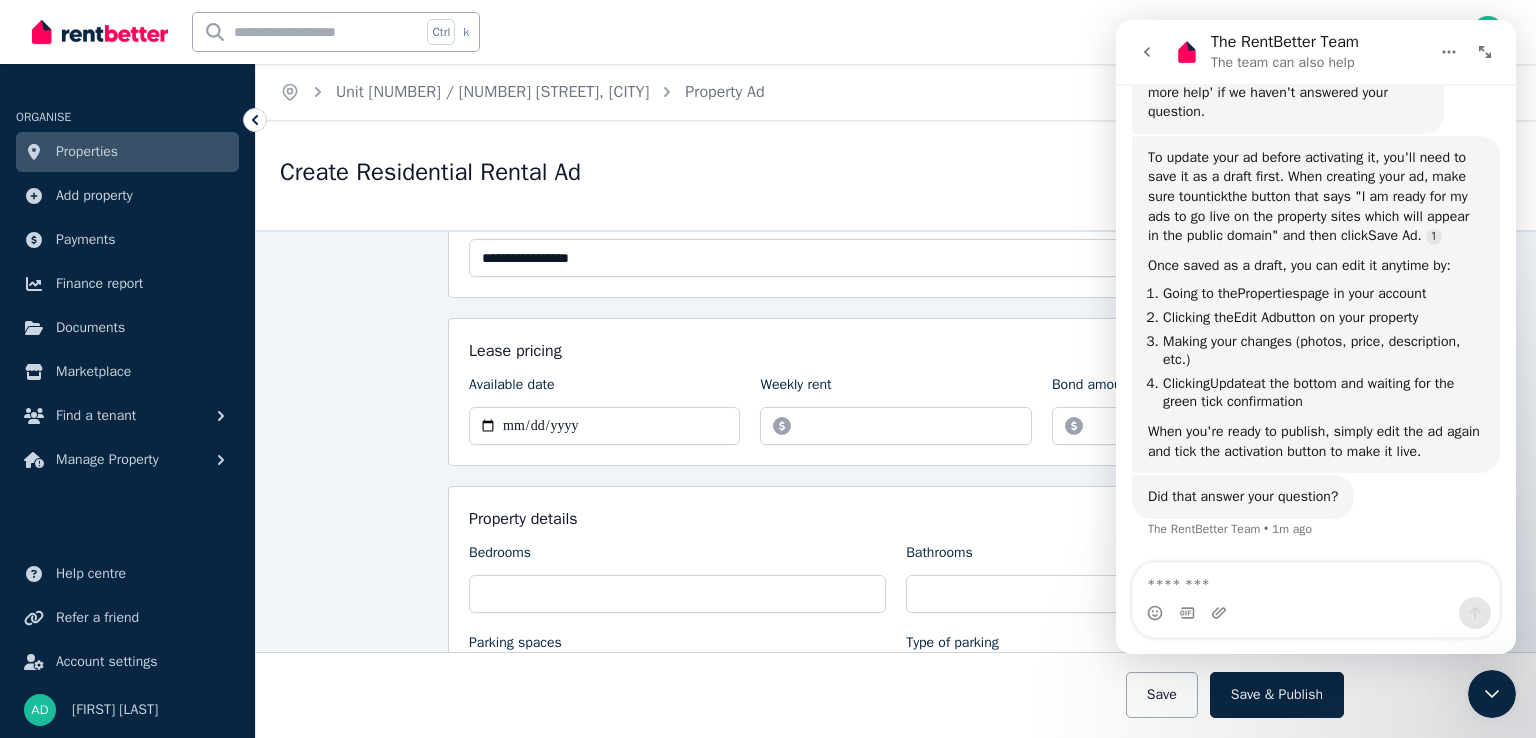 click on "Weekly rent" at bounding box center (895, 389) 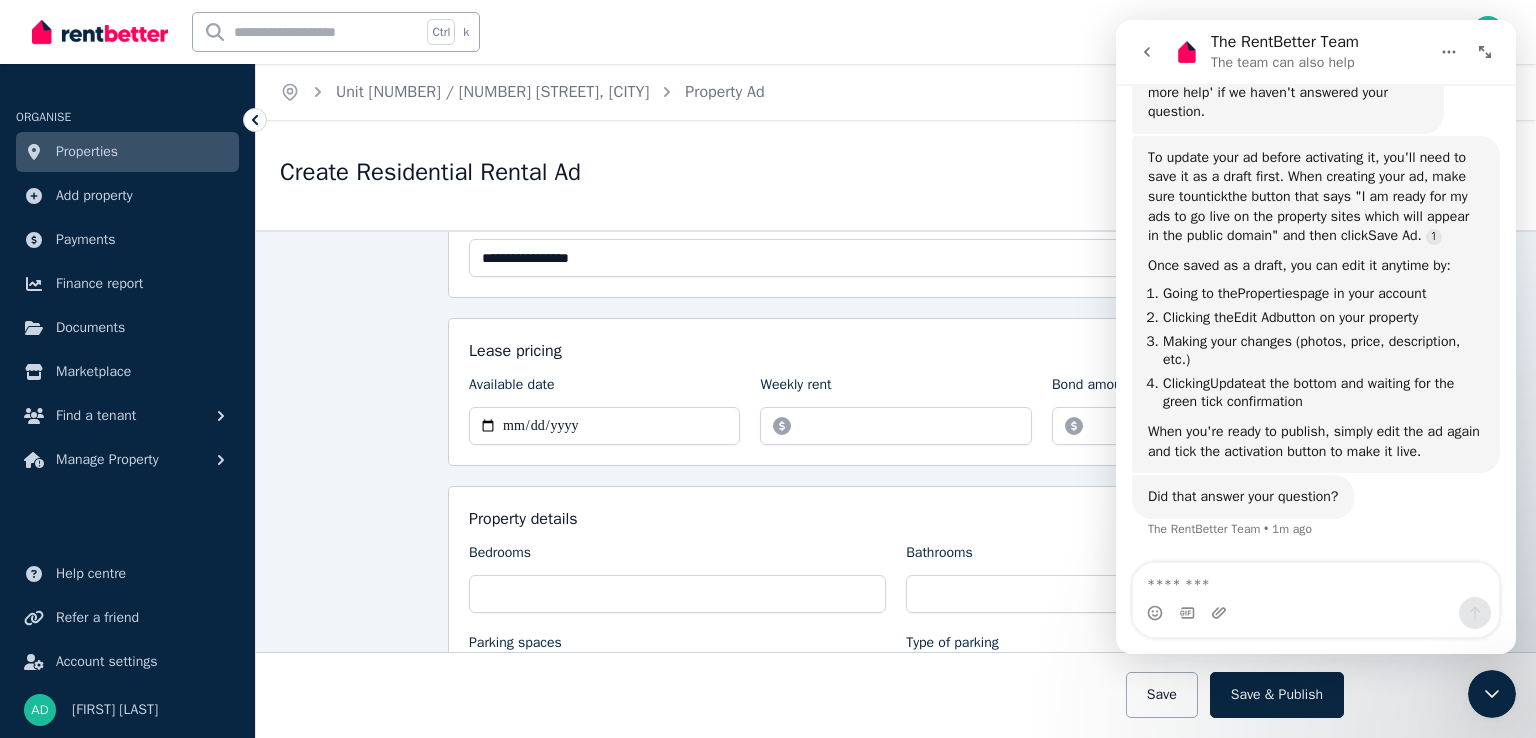 click 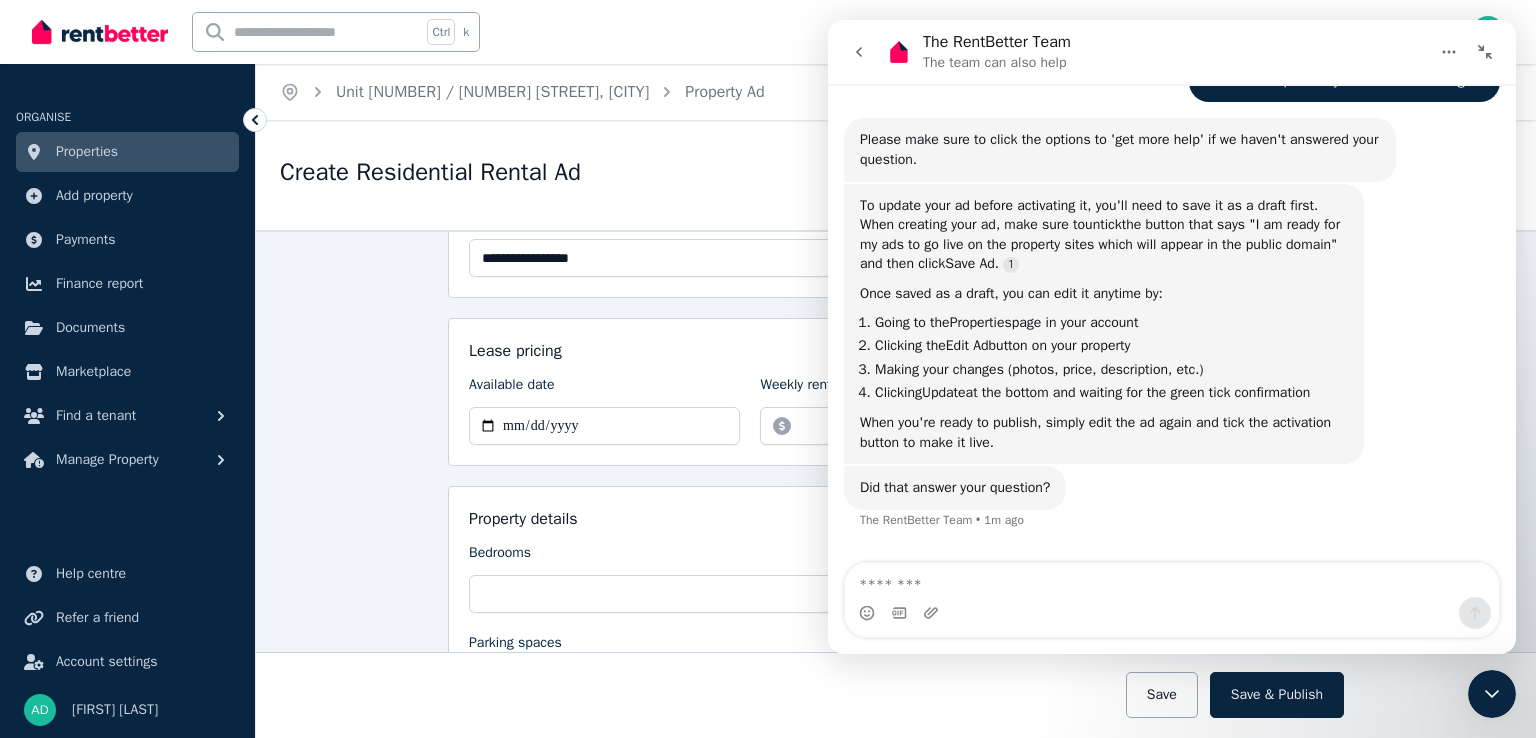 scroll, scrollTop: 209, scrollLeft: 0, axis: vertical 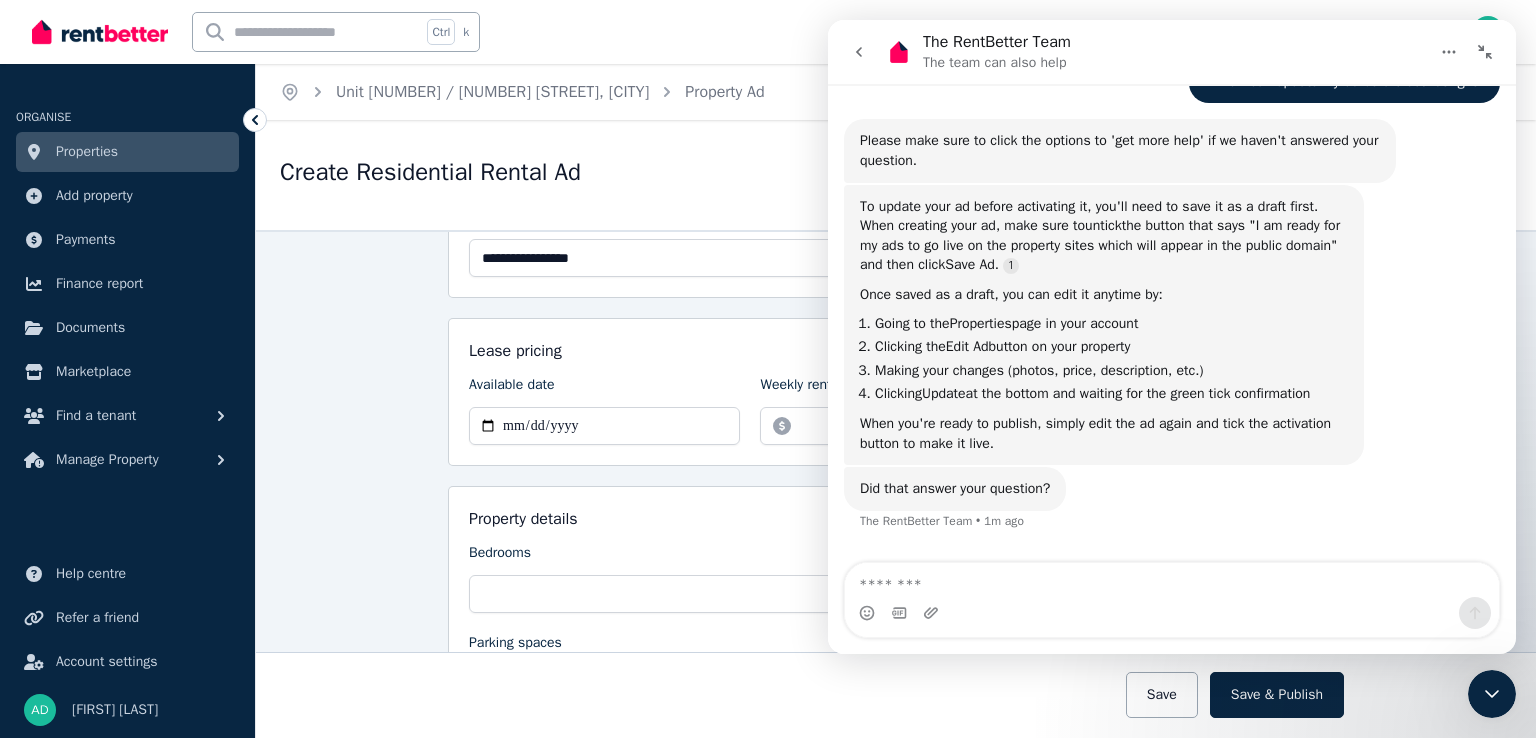 click 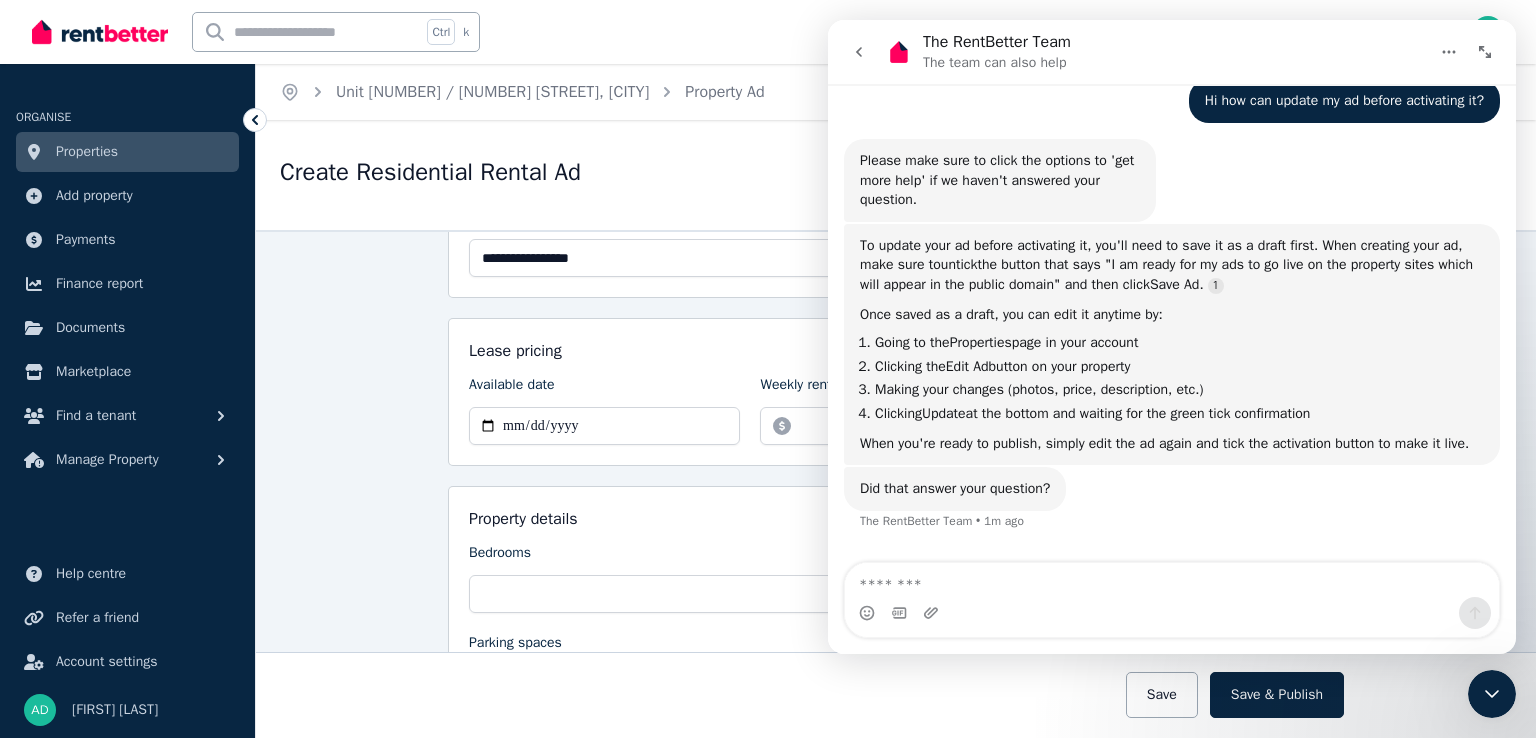 scroll, scrollTop: 355, scrollLeft: 0, axis: vertical 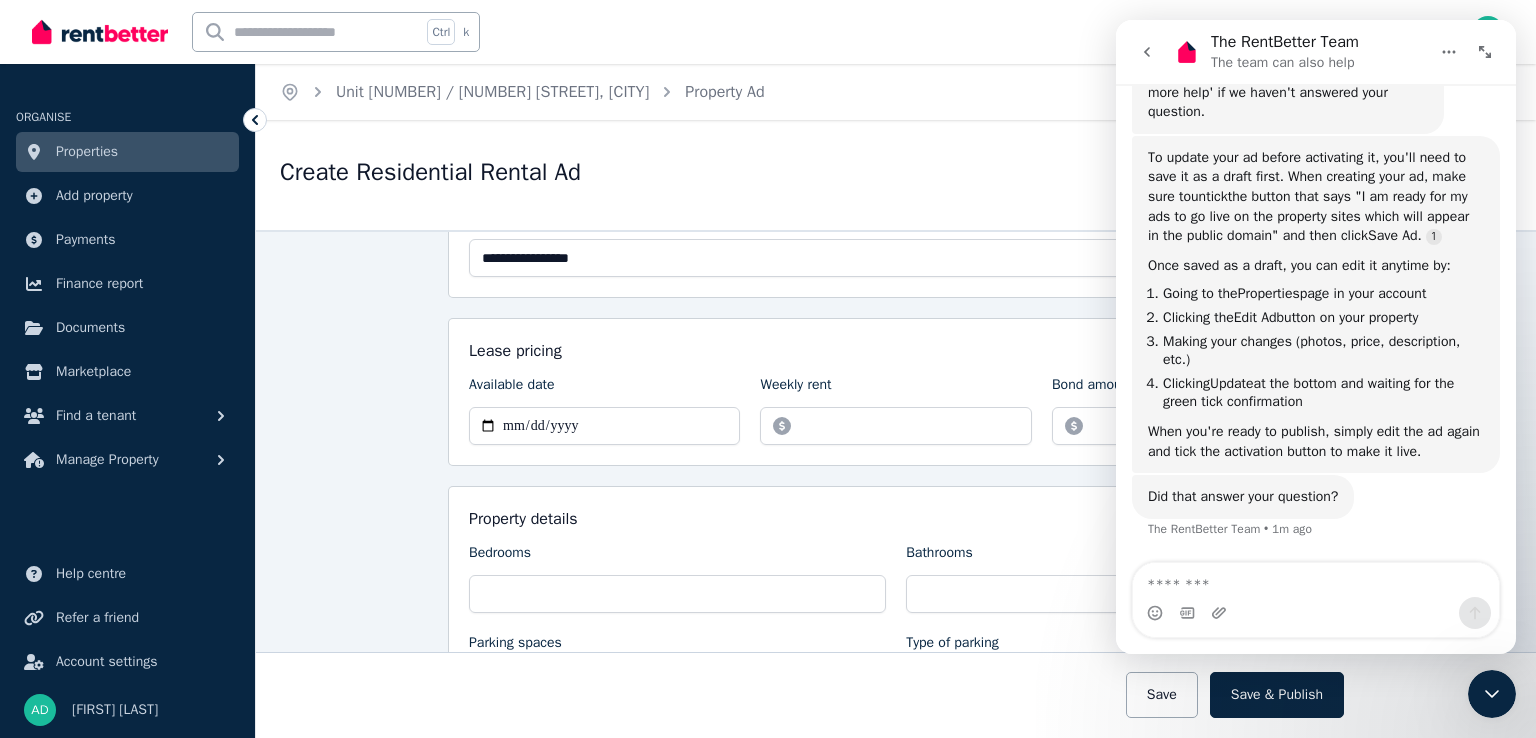 click at bounding box center (1449, 52) 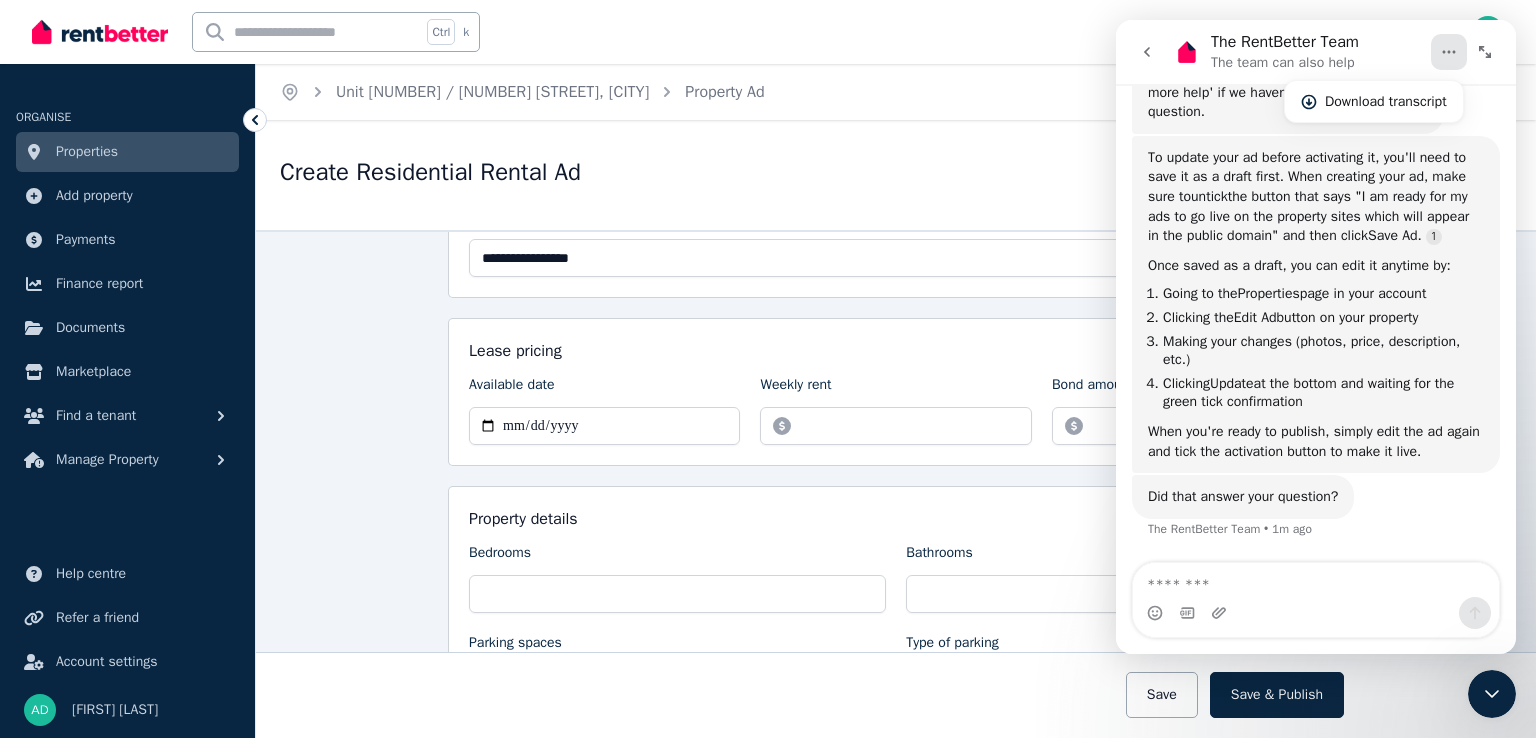 click on "Home Unit [NUMBER] / [NUMBER] [STREET], [CITY] Property Ad Help" at bounding box center [896, 92] 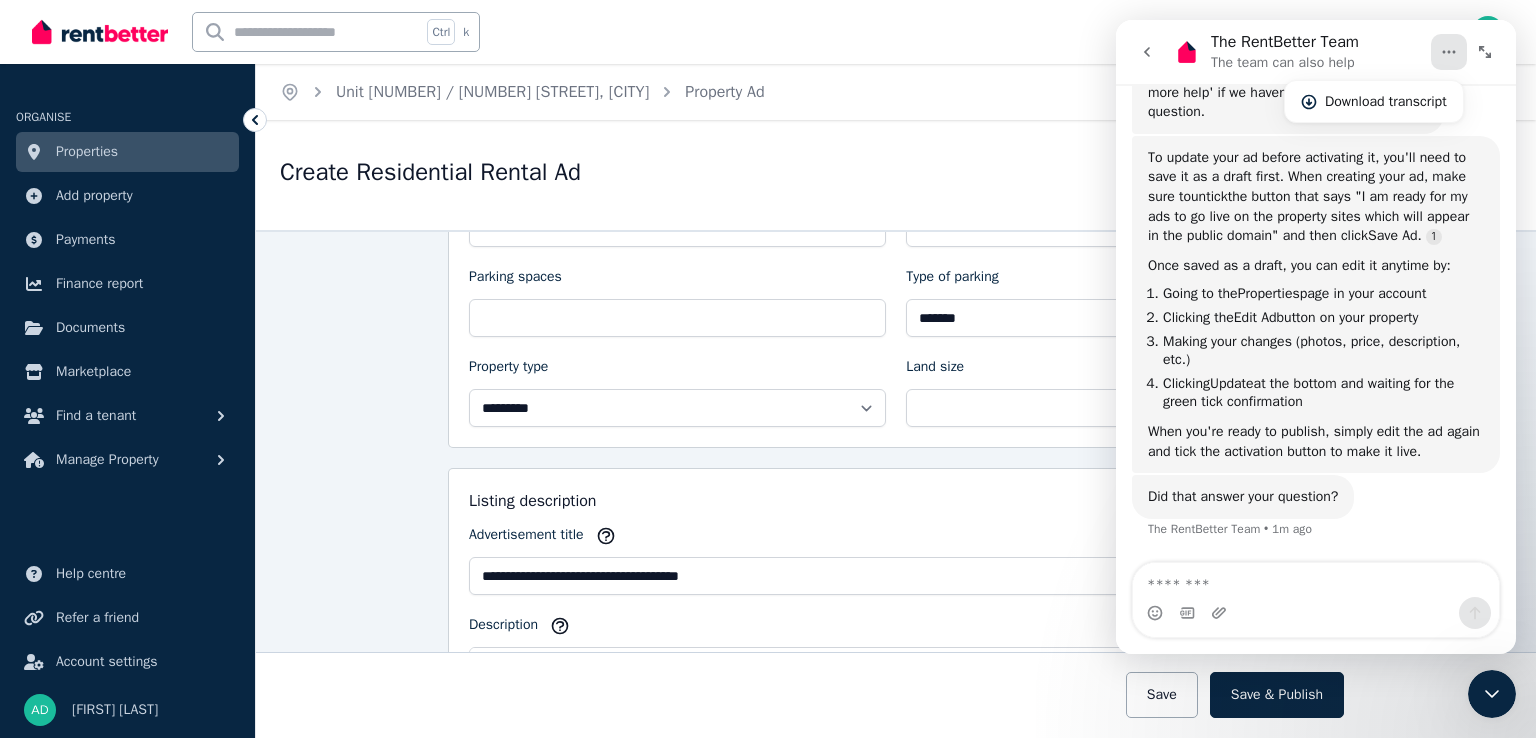 scroll, scrollTop: 666, scrollLeft: 0, axis: vertical 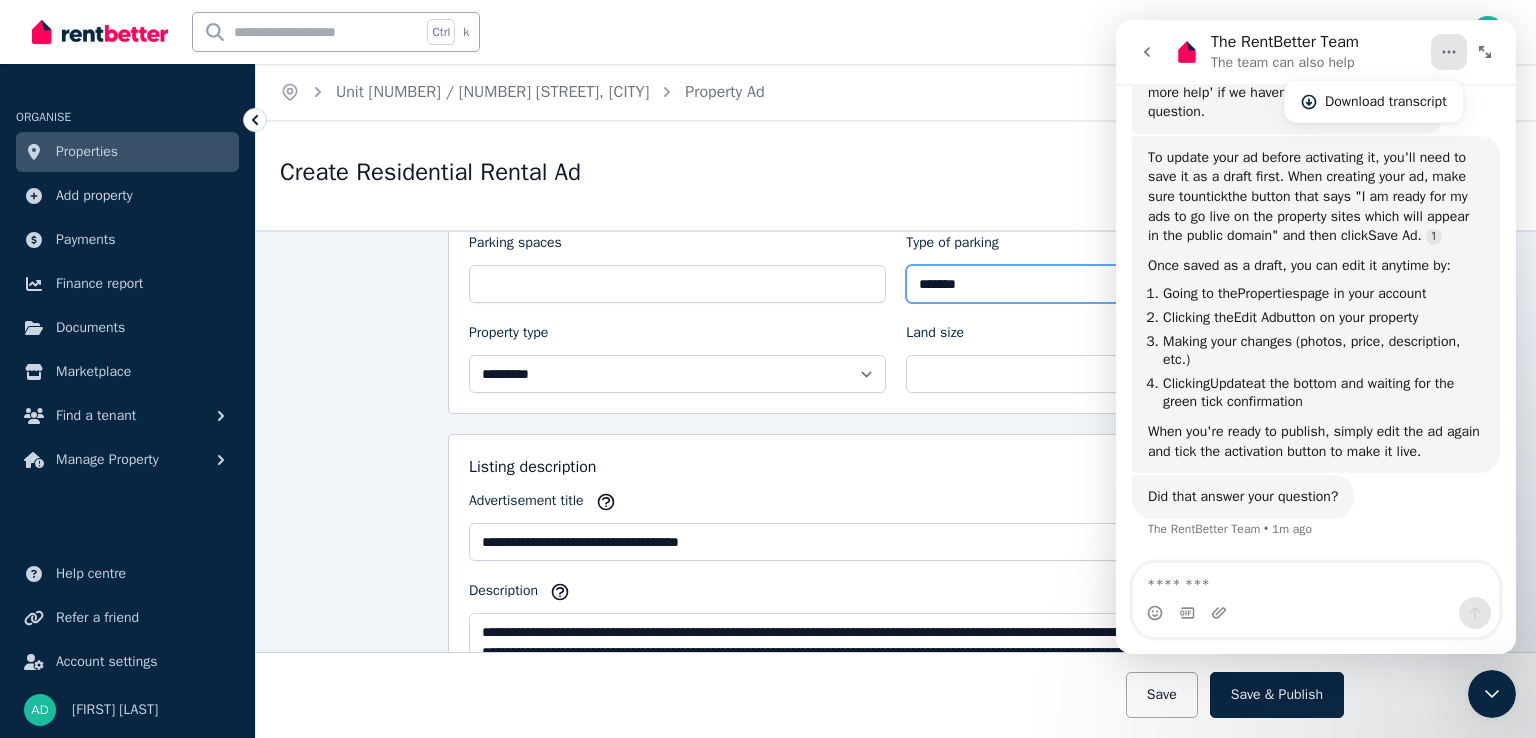 click on "**********" at bounding box center [1114, 284] 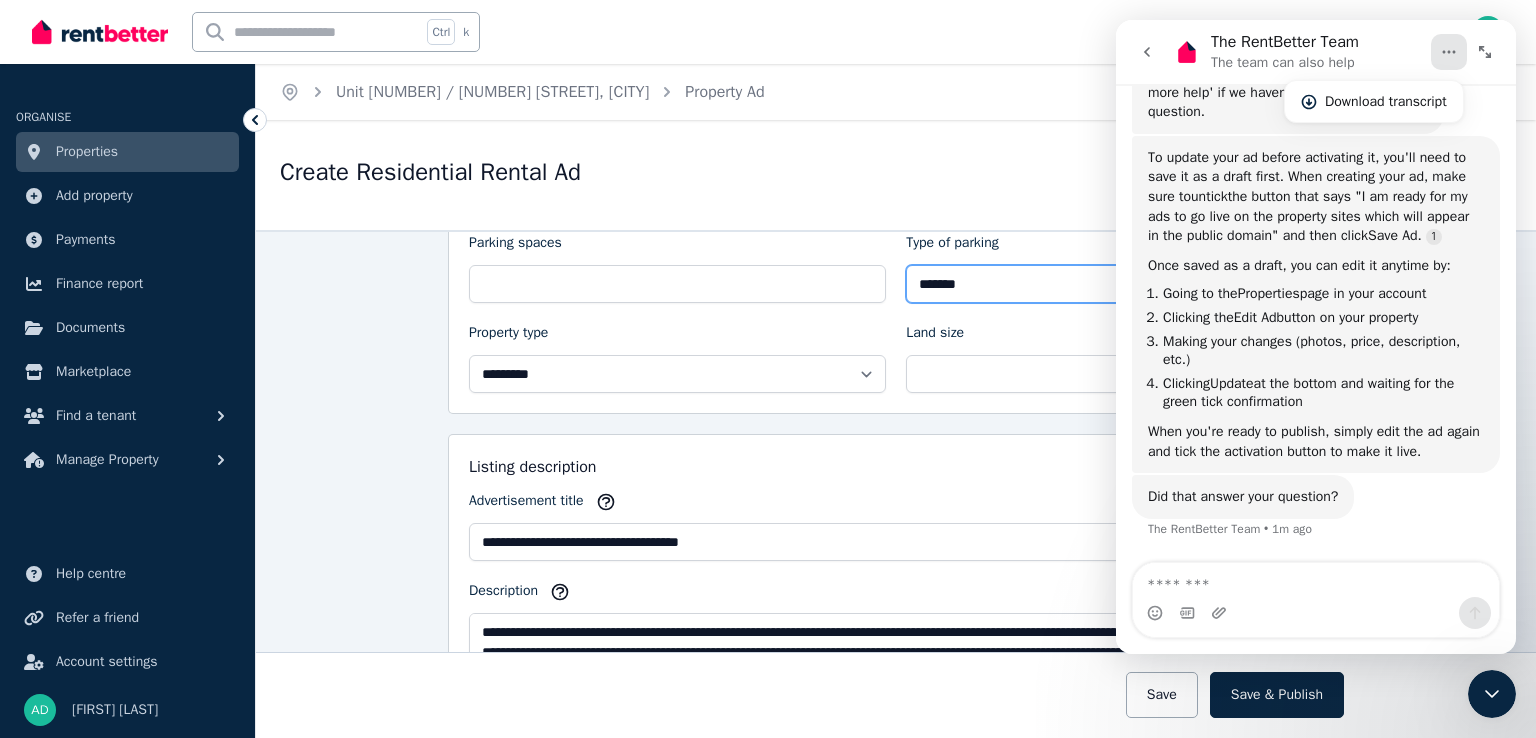 select on "**********" 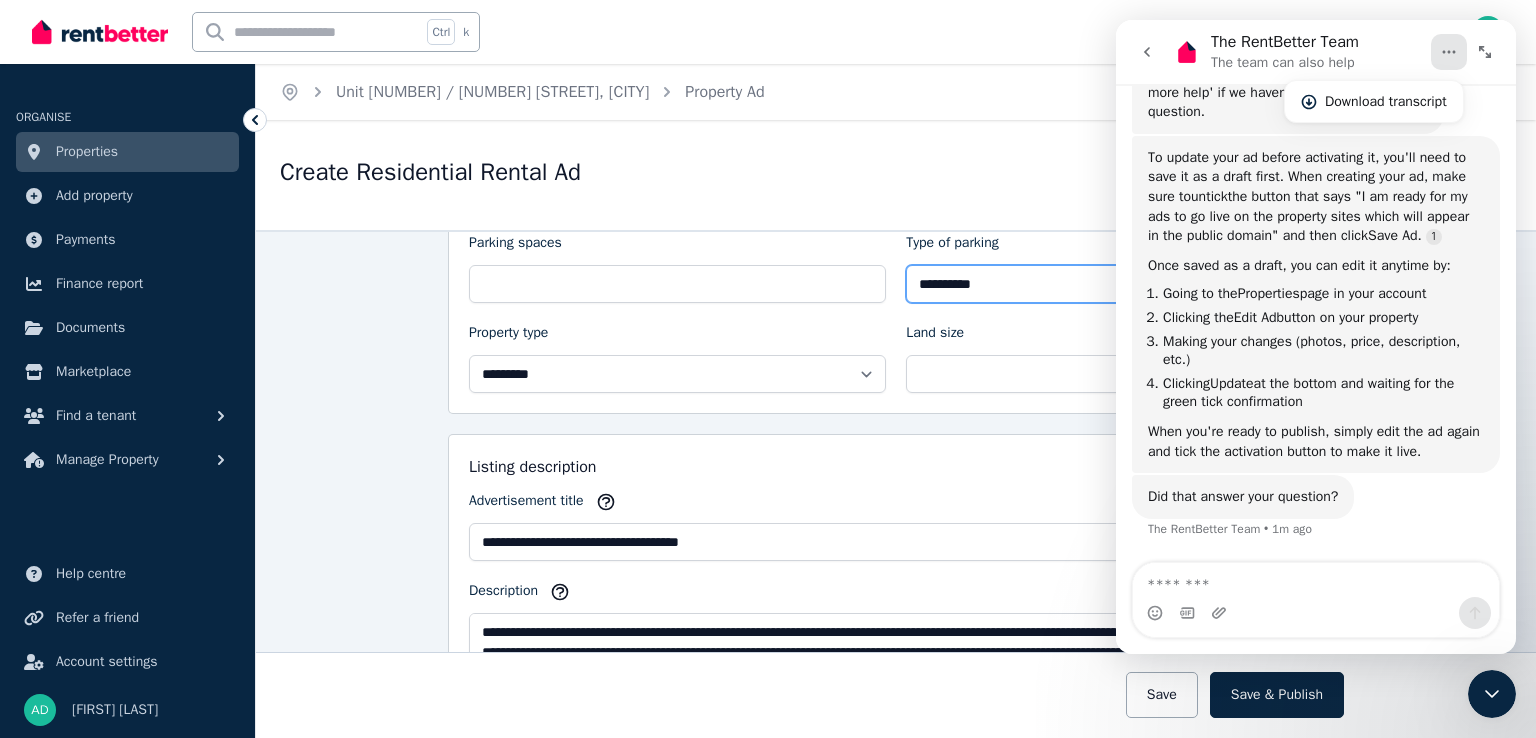 click on "**********" at bounding box center [1114, 284] 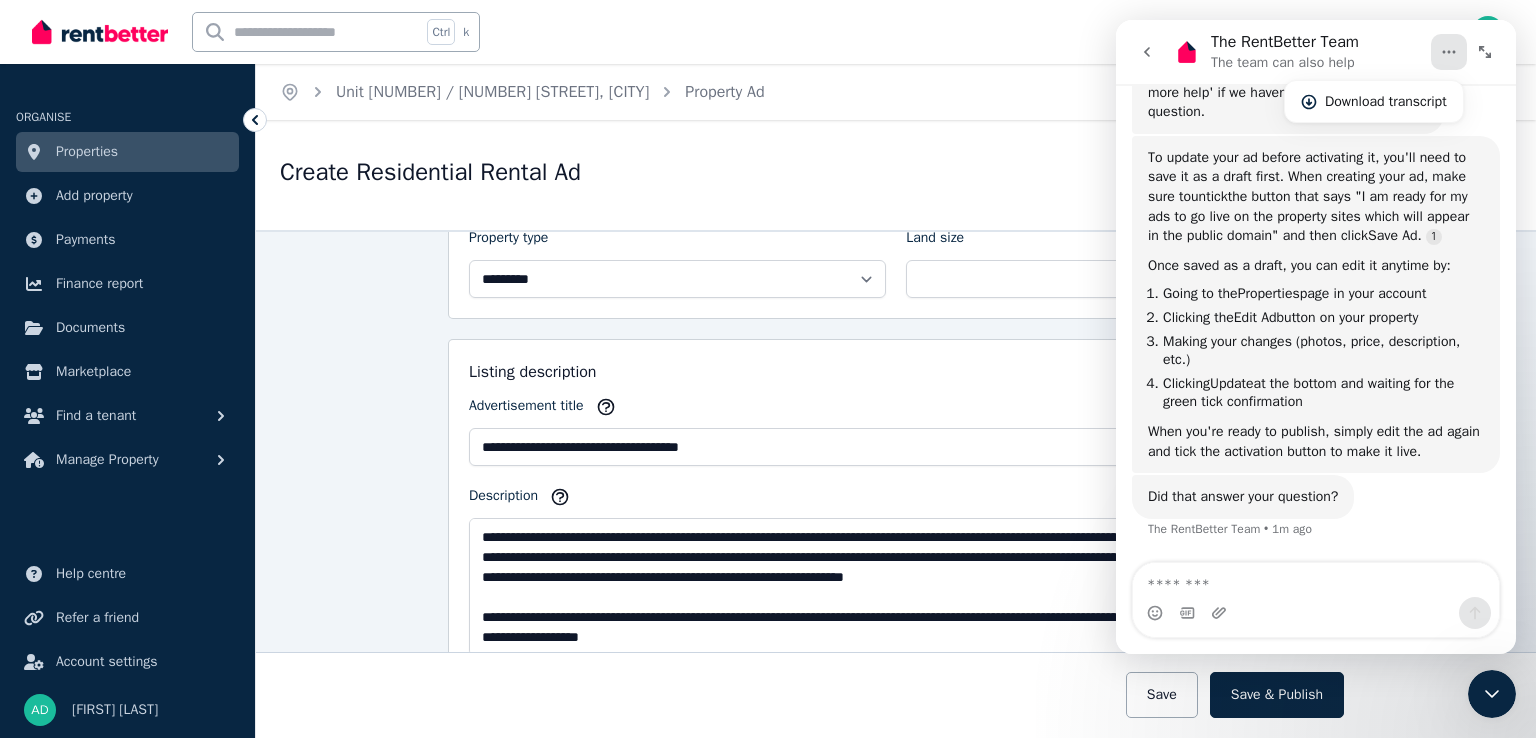 scroll, scrollTop: 800, scrollLeft: 0, axis: vertical 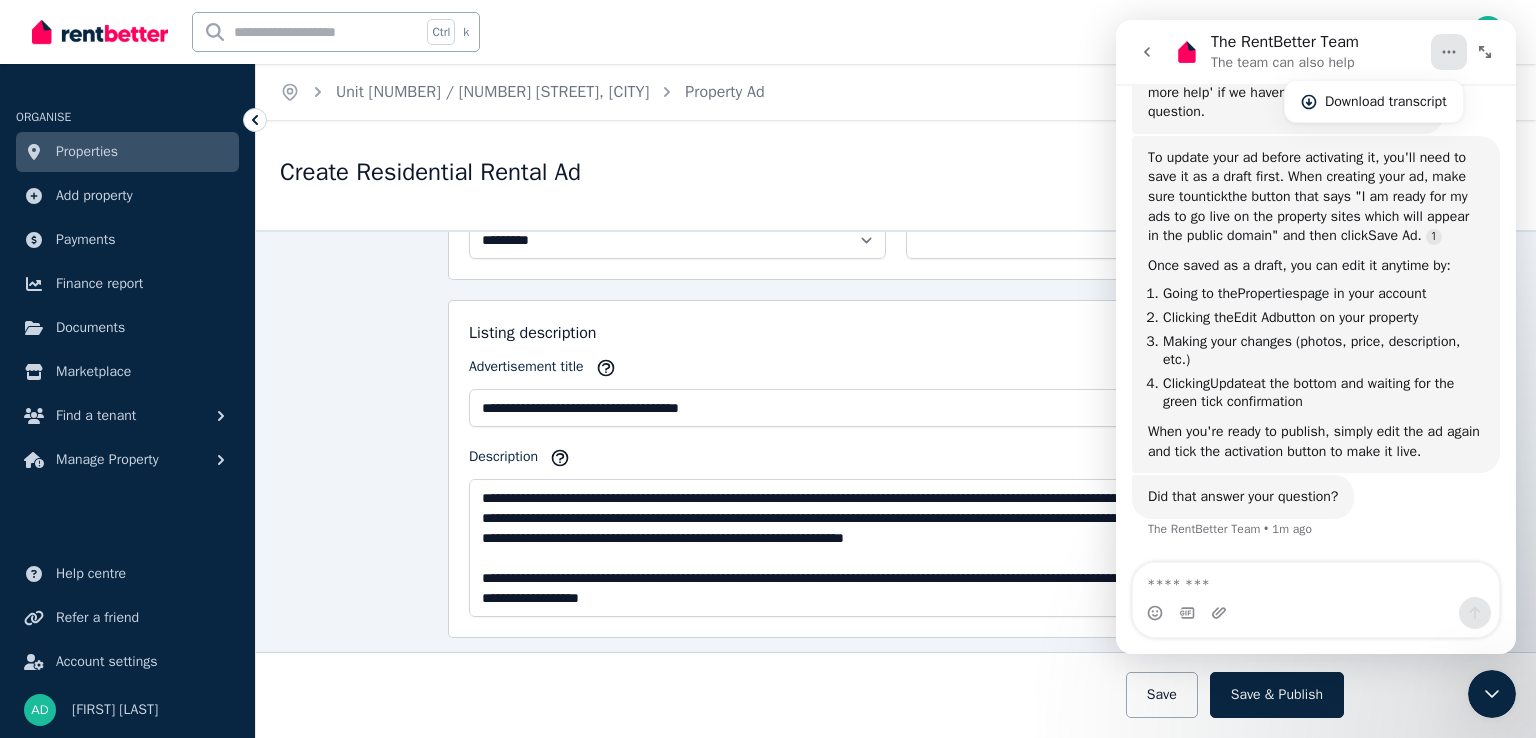 click 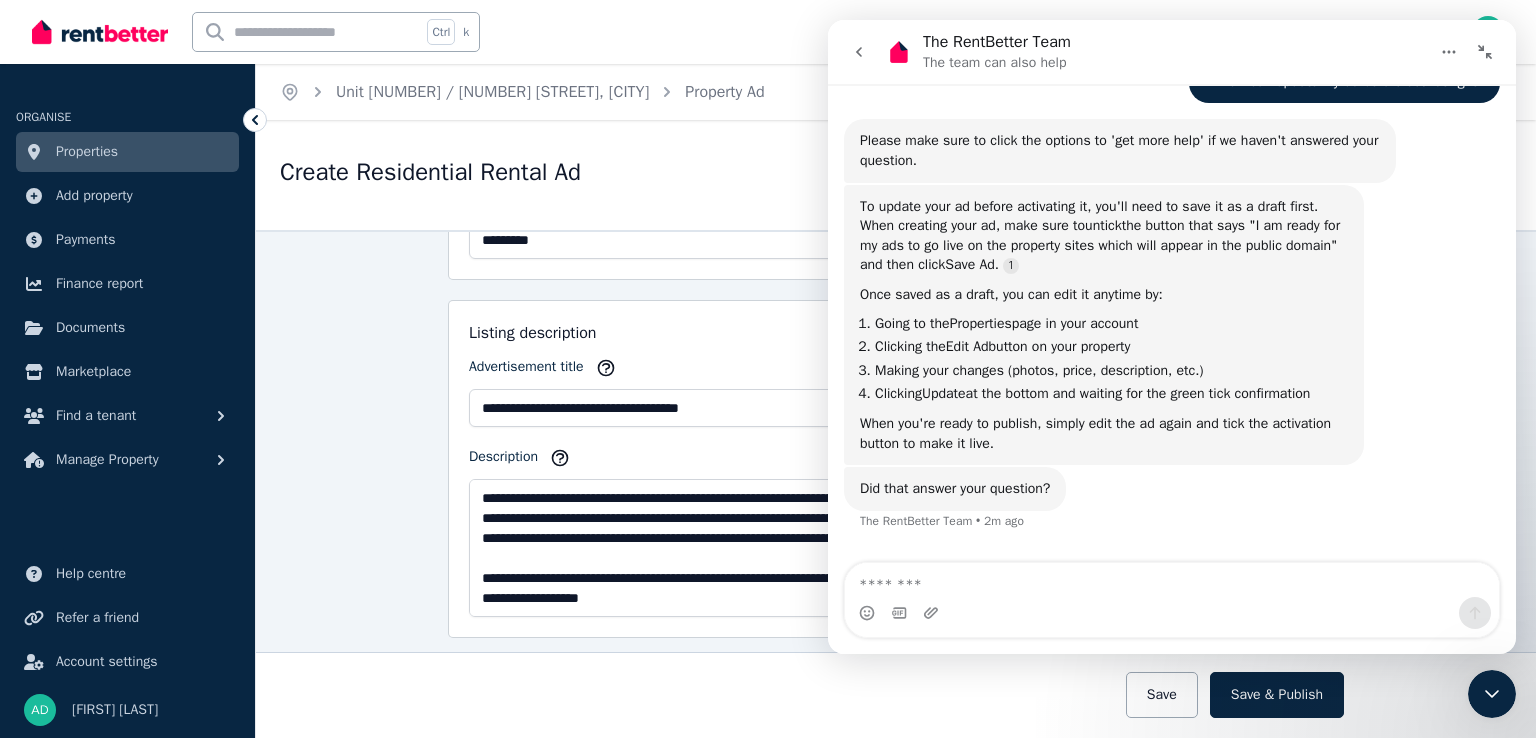 click 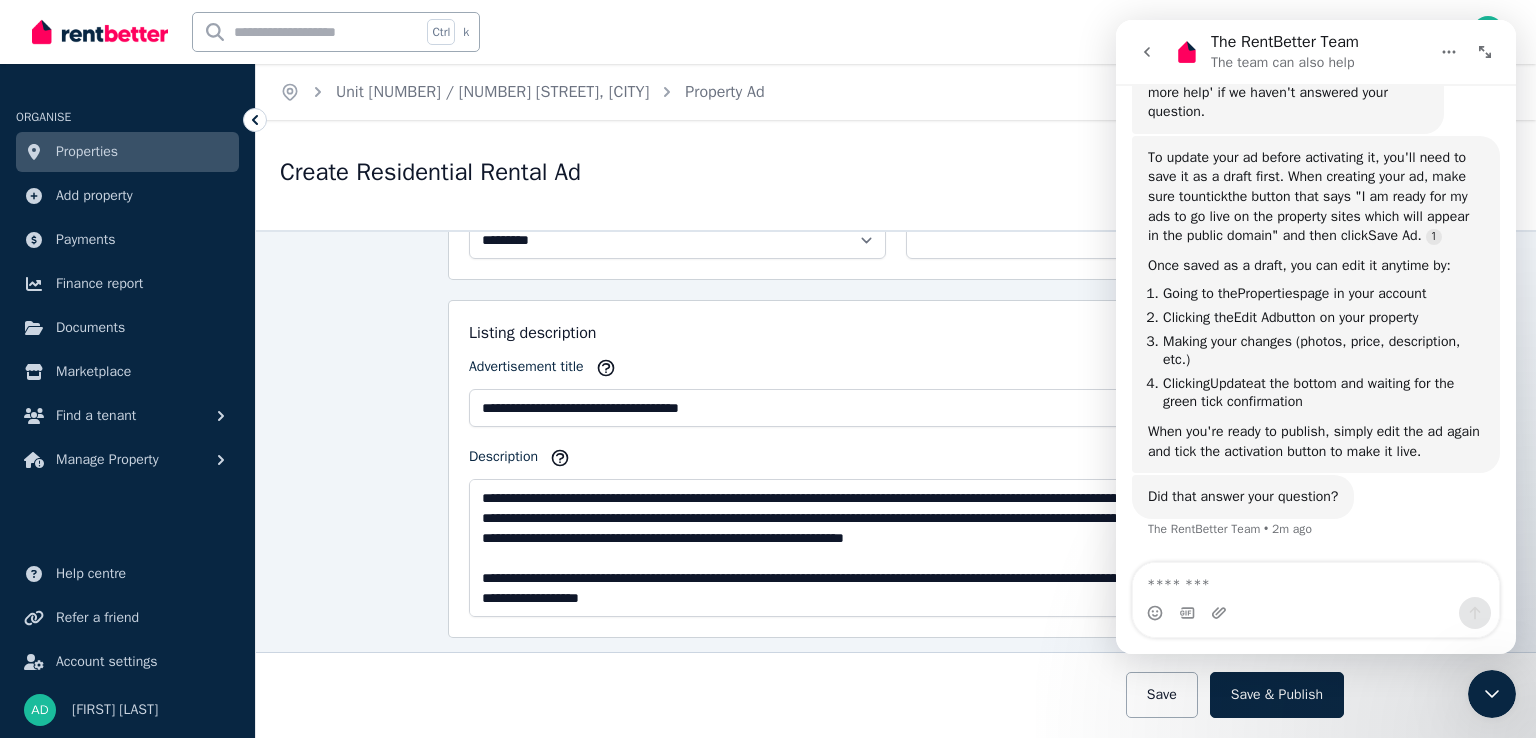 click 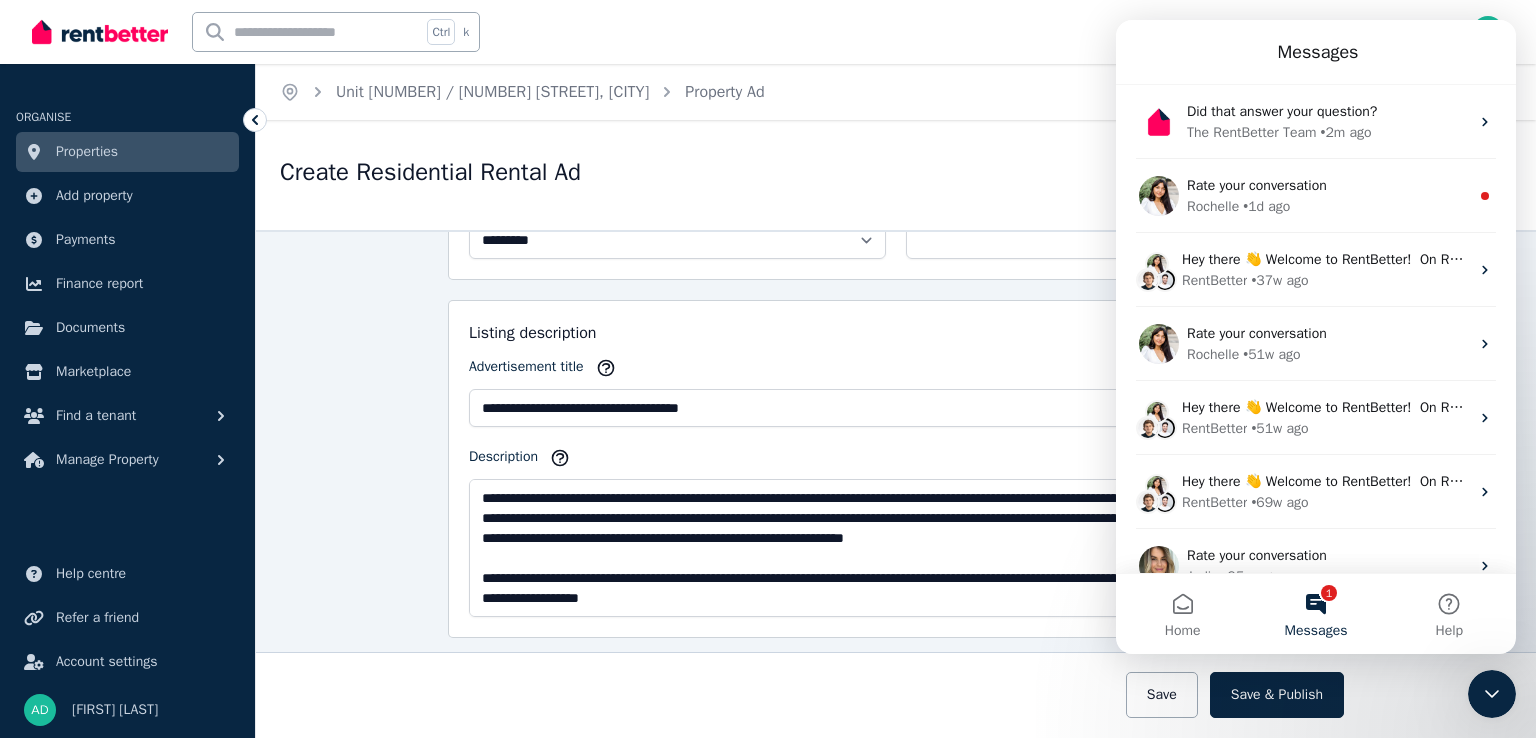 scroll, scrollTop: 290, scrollLeft: 0, axis: vertical 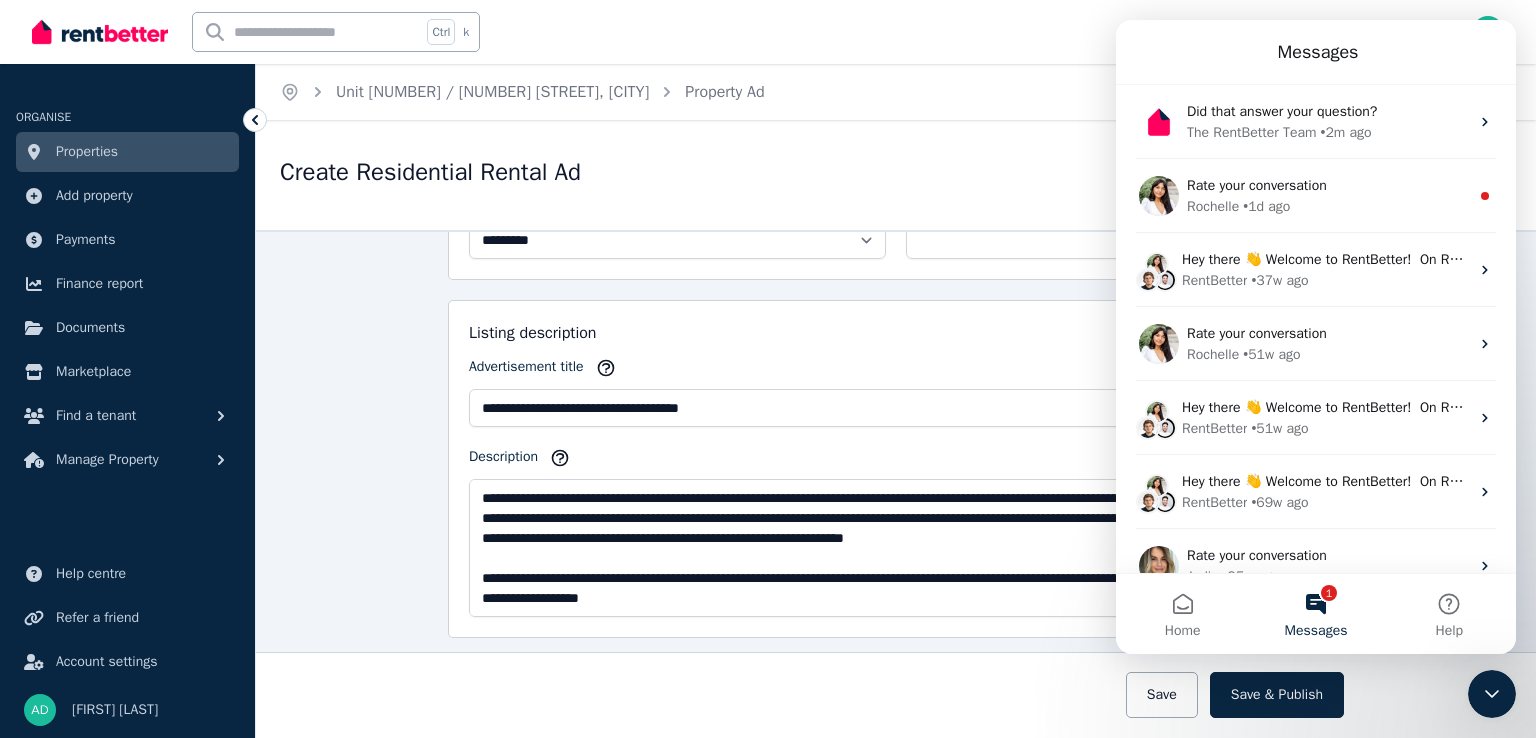 click 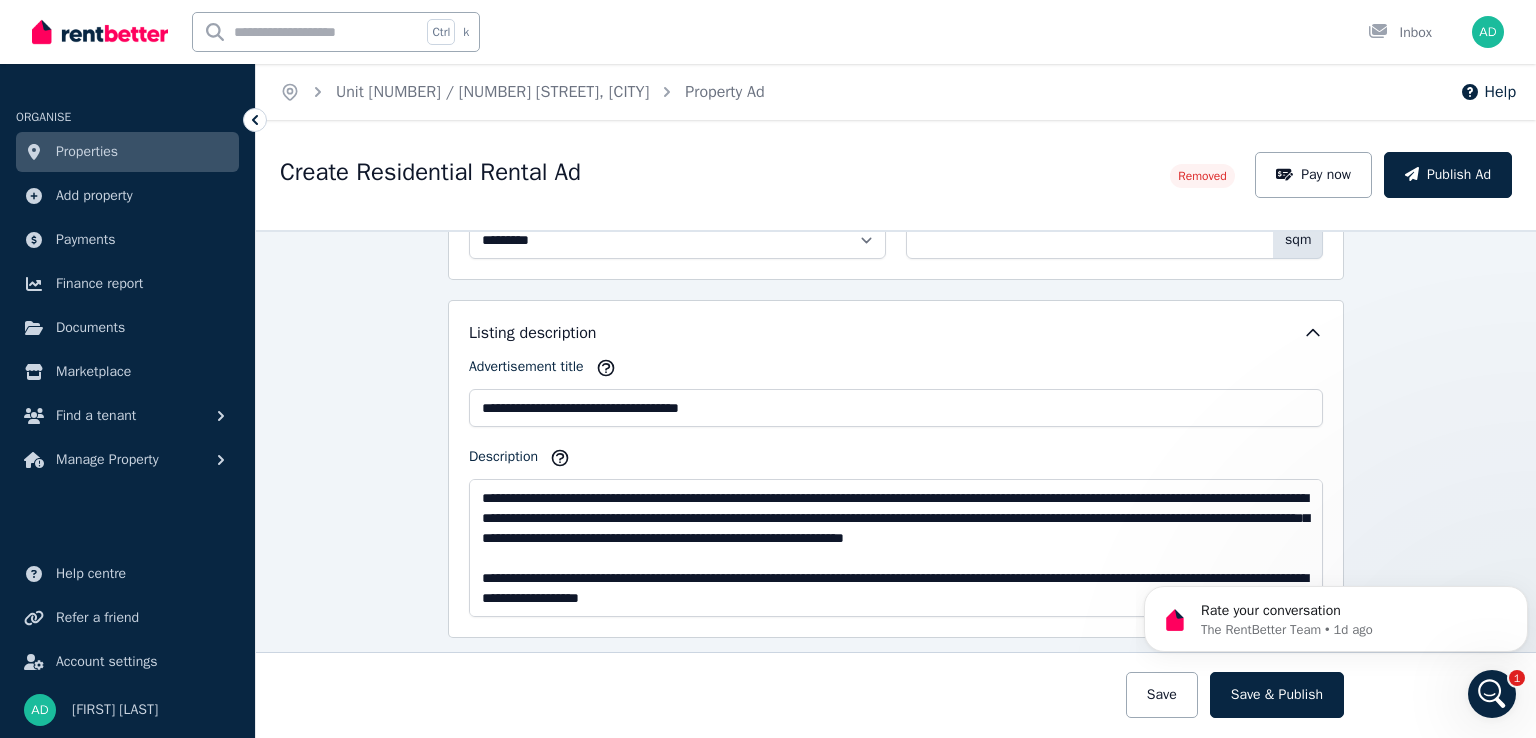 scroll, scrollTop: 0, scrollLeft: 0, axis: both 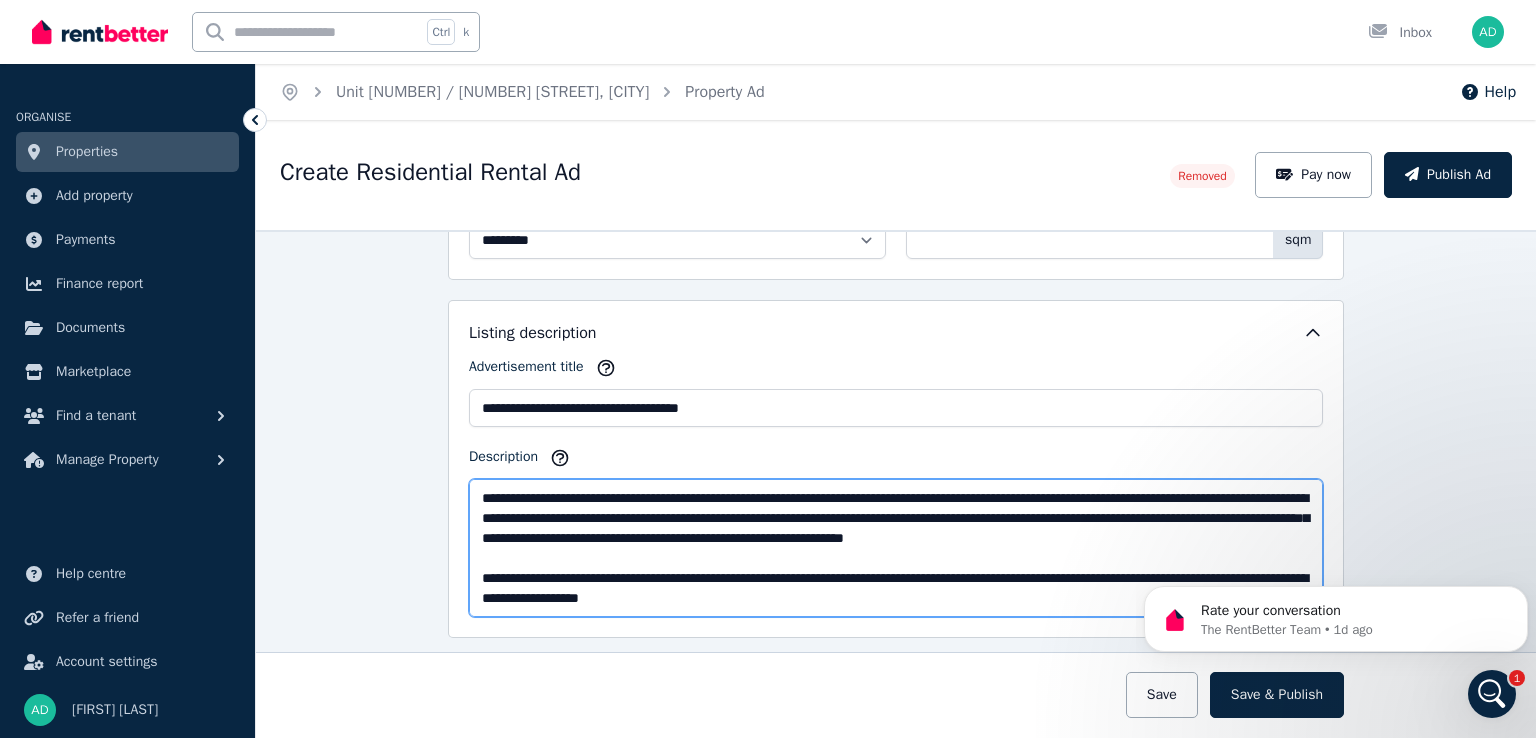 drag, startPoint x: 616, startPoint y: 574, endPoint x: 448, endPoint y: 564, distance: 168.29736 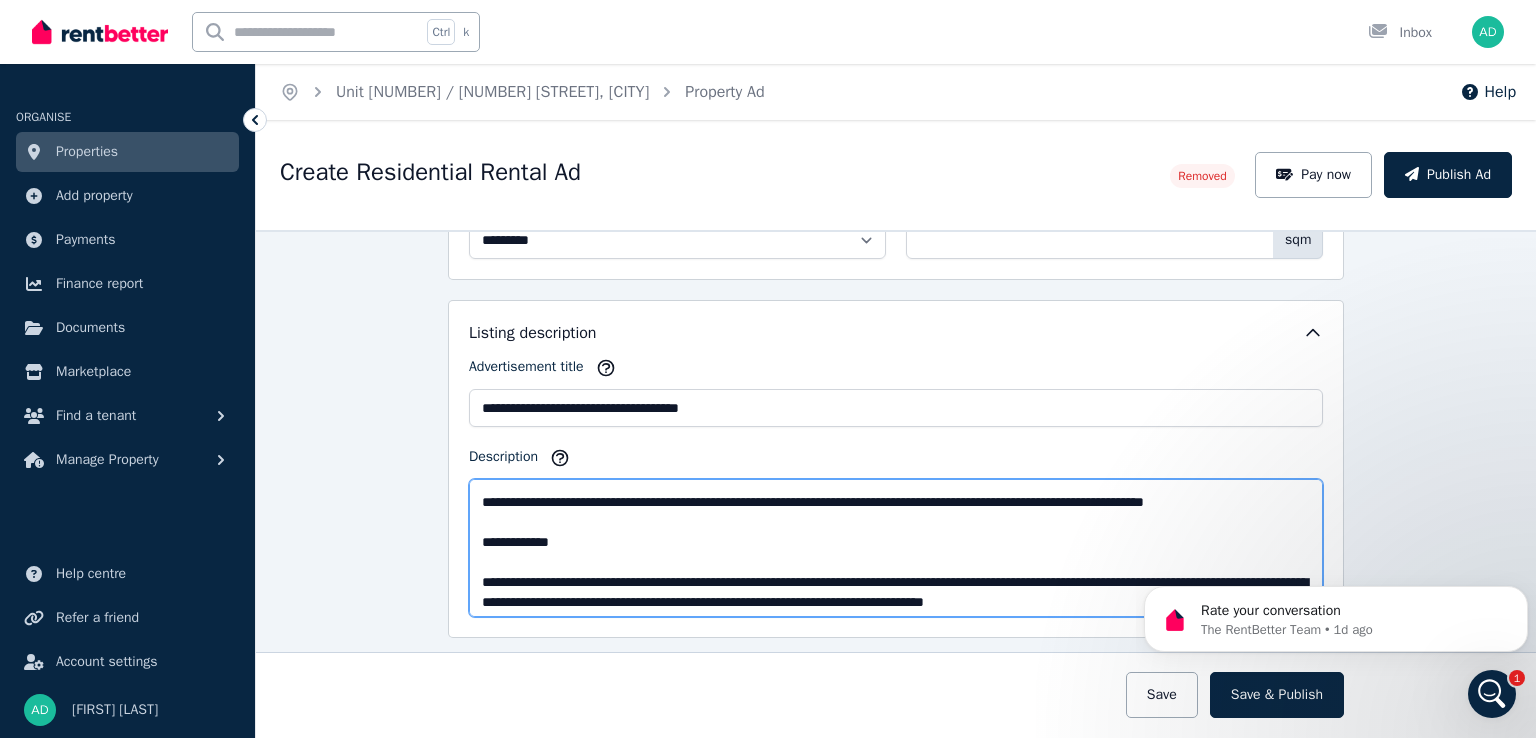 scroll, scrollTop: 133, scrollLeft: 0, axis: vertical 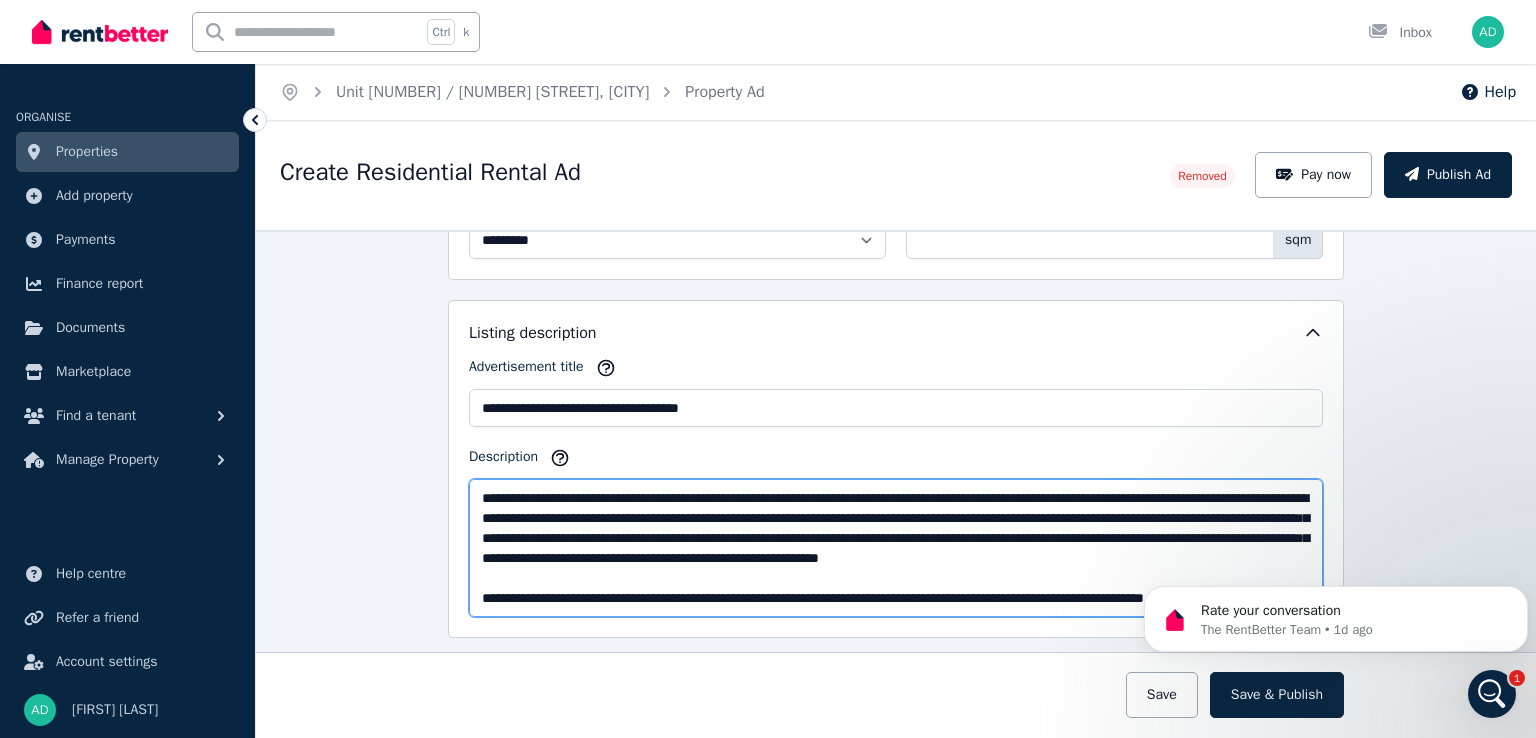 drag, startPoint x: 634, startPoint y: 484, endPoint x: 624, endPoint y: 516, distance: 33.526108 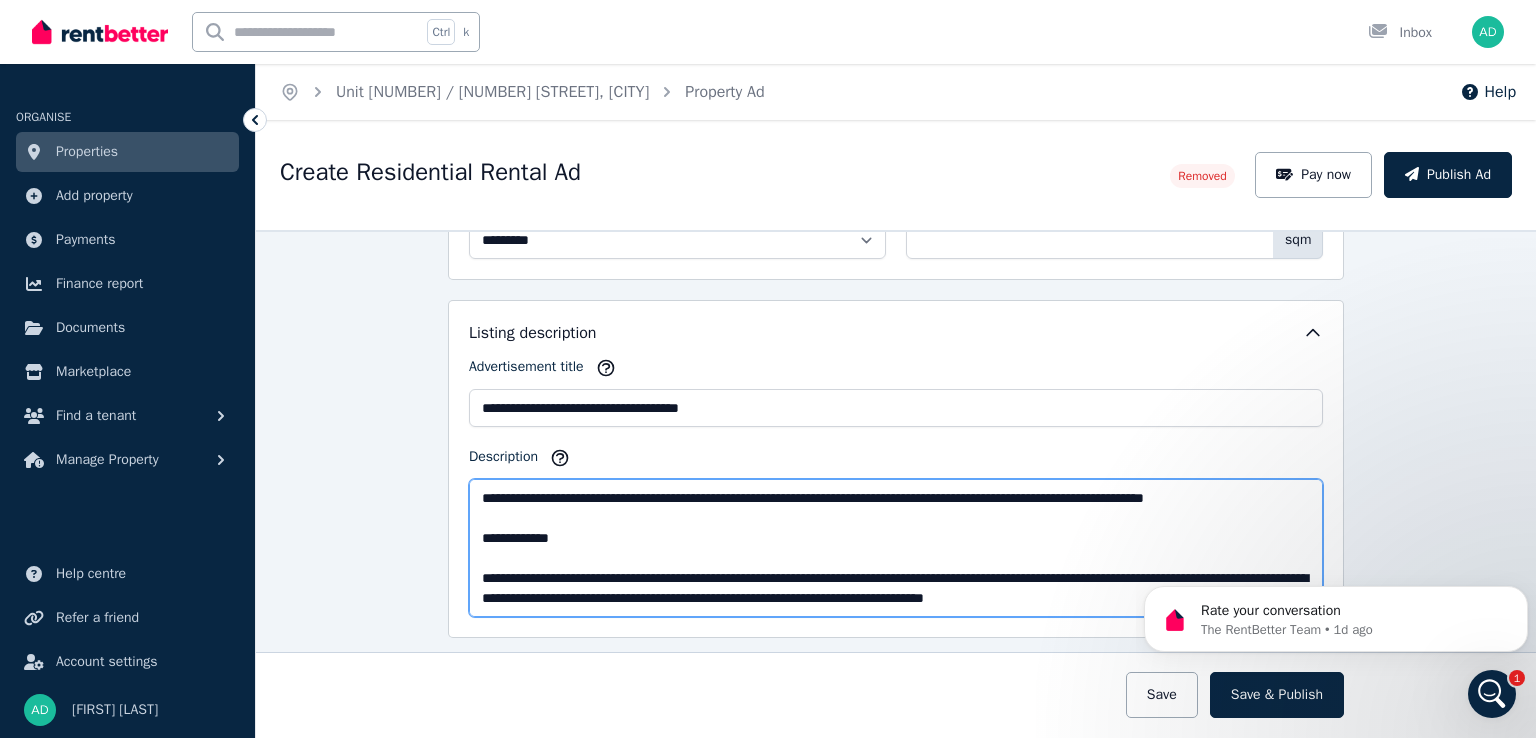 scroll, scrollTop: 132, scrollLeft: 0, axis: vertical 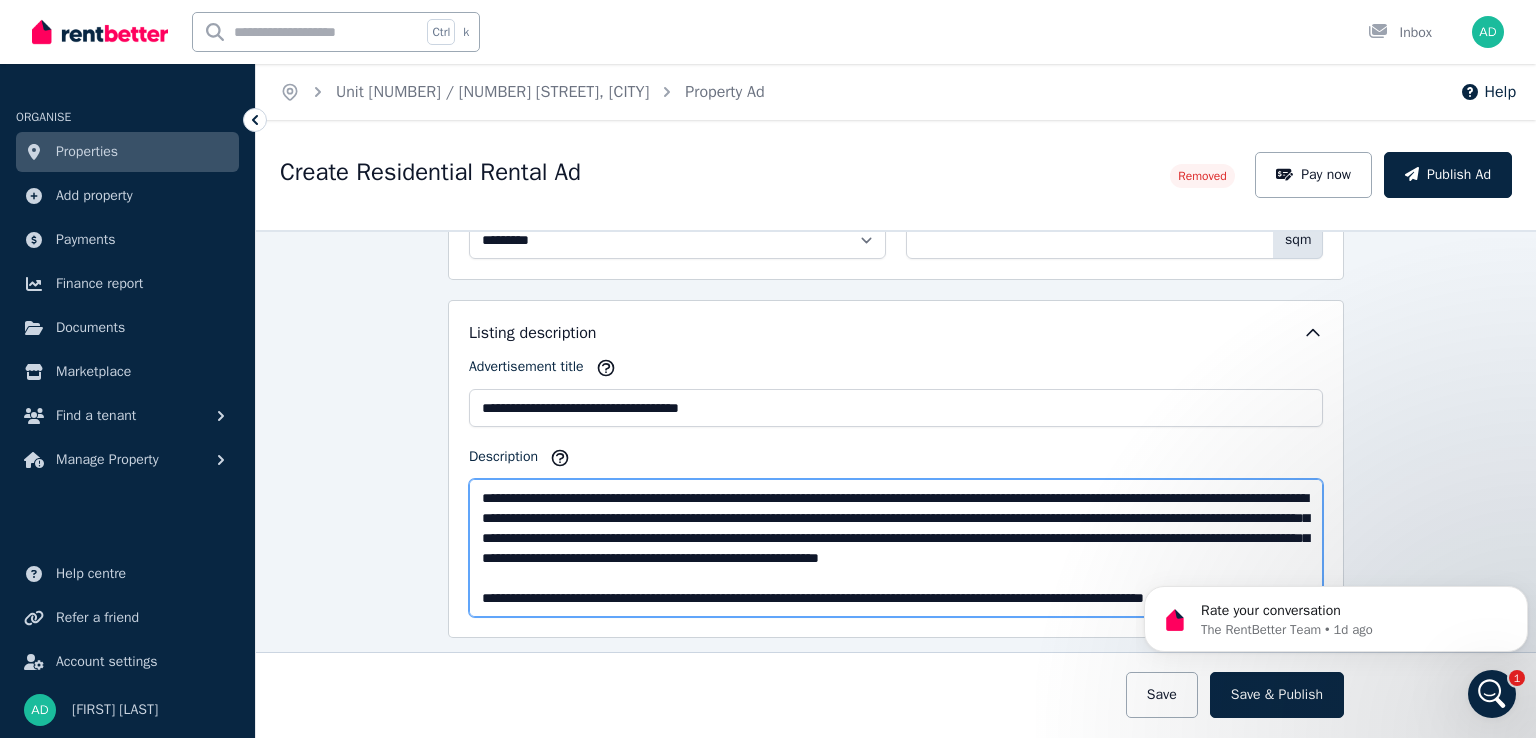 drag, startPoint x: 673, startPoint y: 481, endPoint x: 641, endPoint y: 481, distance: 32 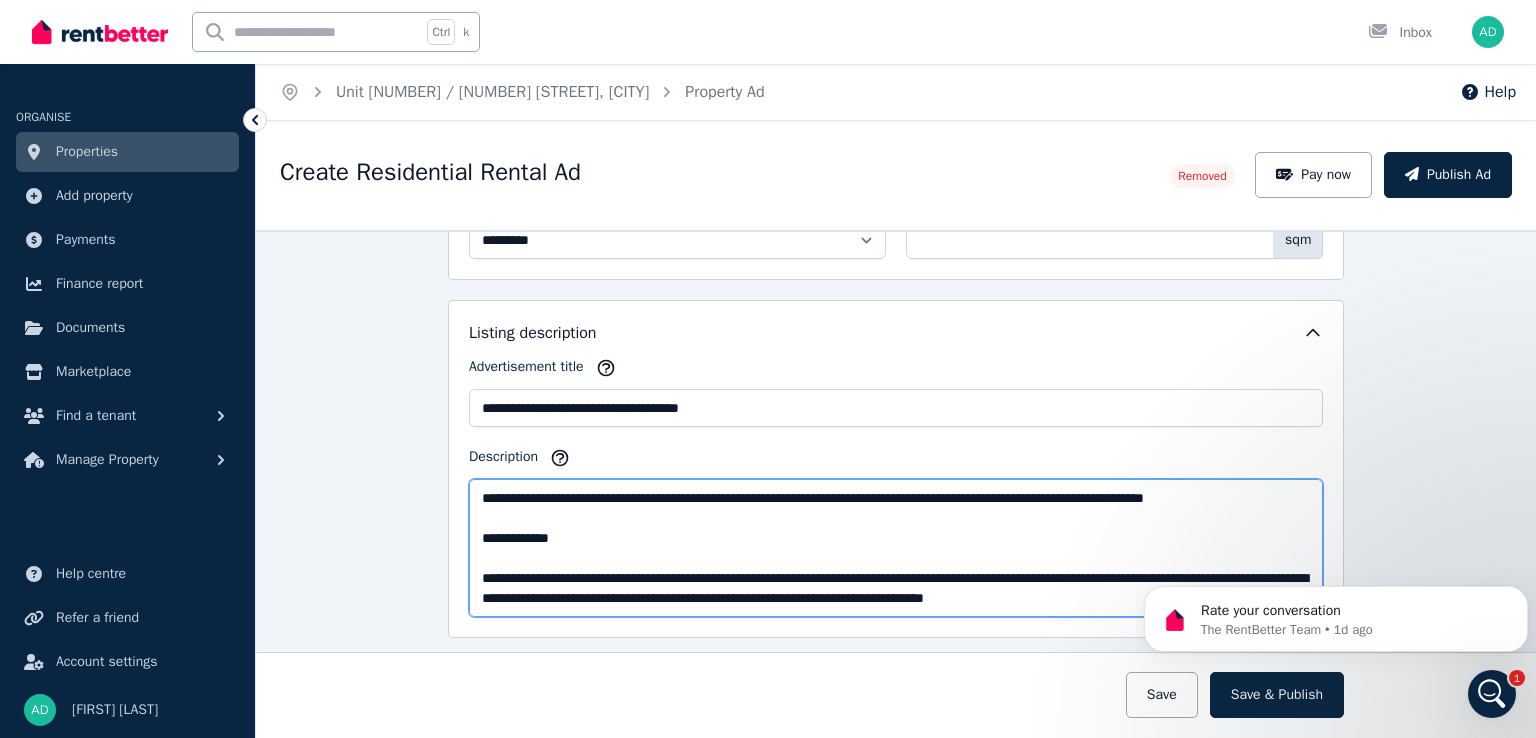 scroll, scrollTop: 133, scrollLeft: 0, axis: vertical 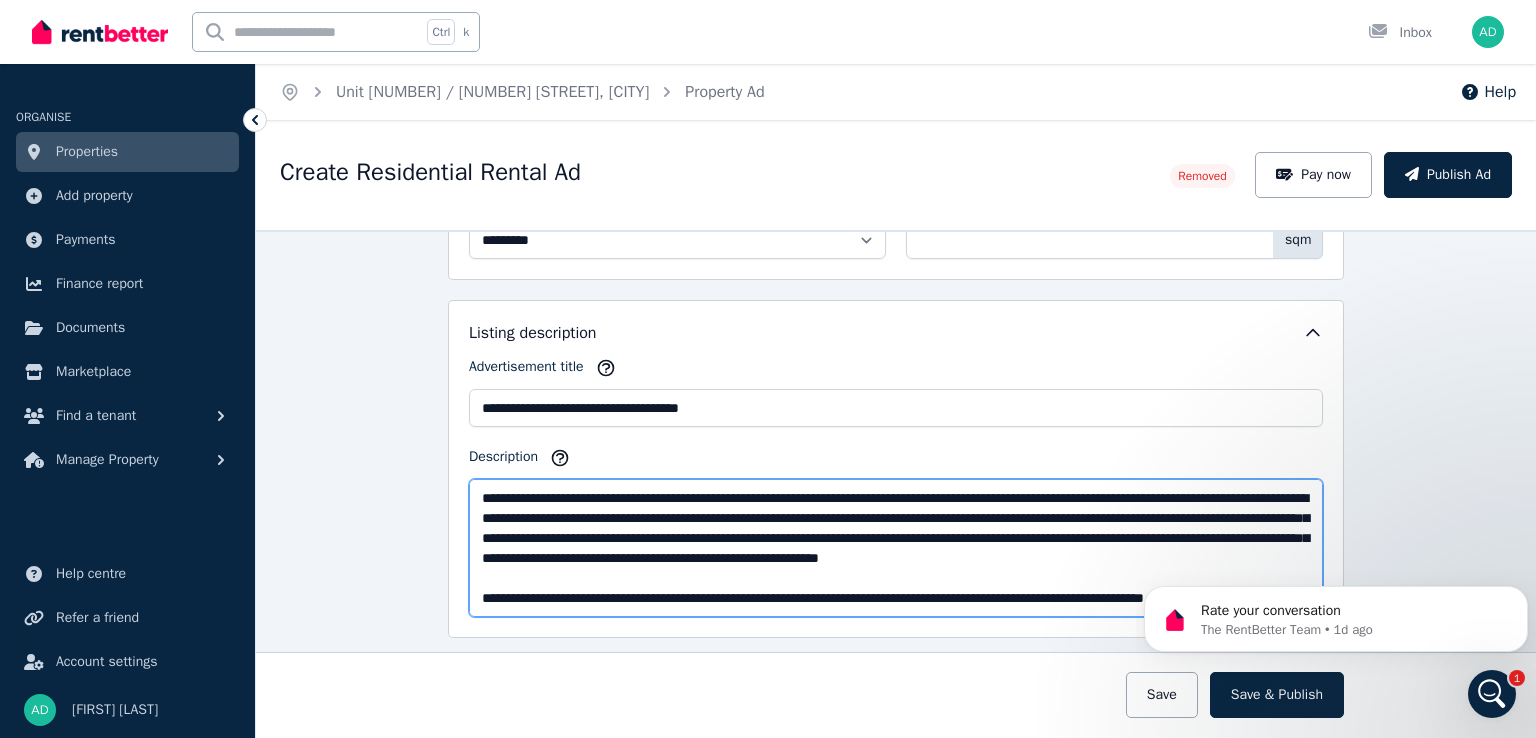 drag, startPoint x: 665, startPoint y: 484, endPoint x: 617, endPoint y: 517, distance: 58.249462 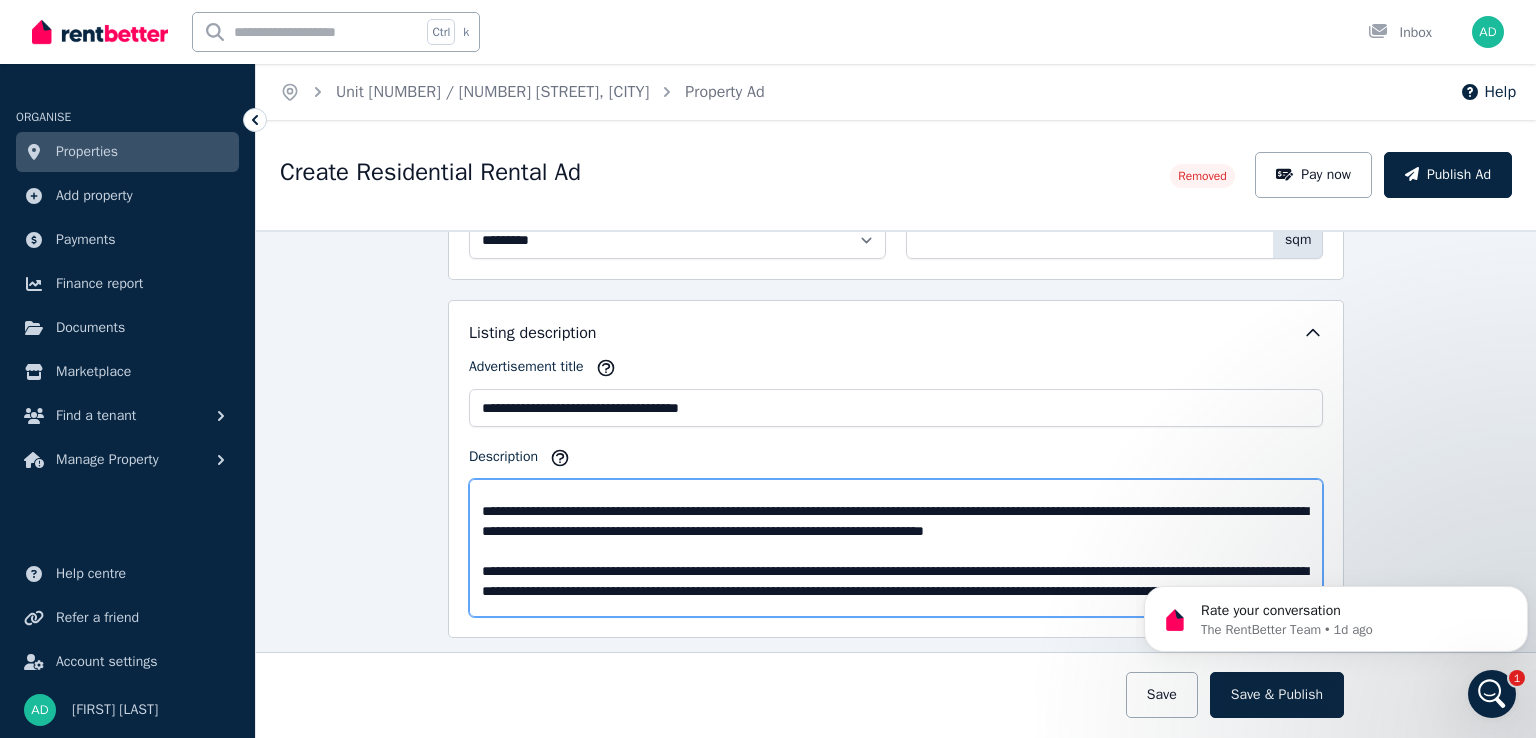 drag, startPoint x: 600, startPoint y: 609, endPoint x: 622, endPoint y: 609, distance: 22 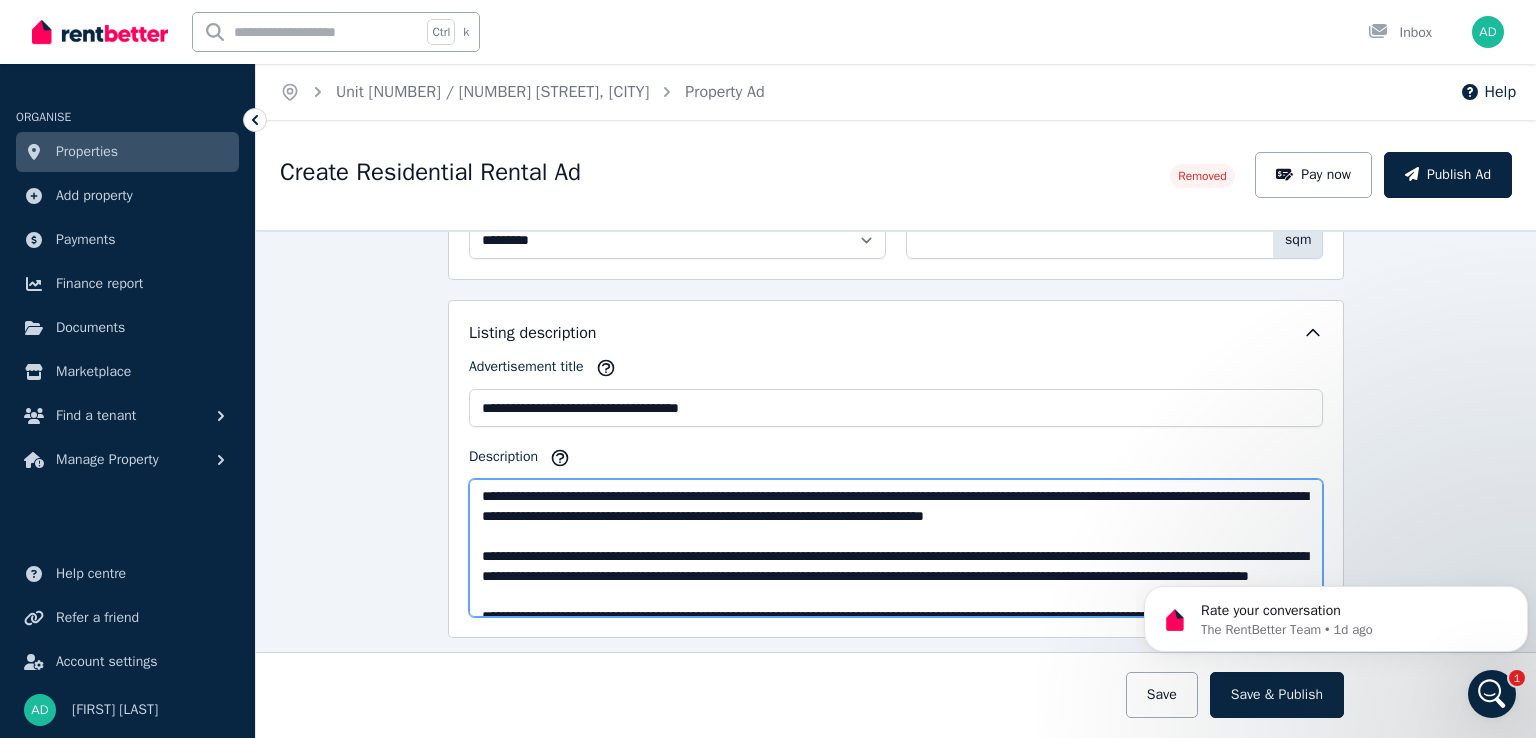 click on "Description" at bounding box center (896, 548) 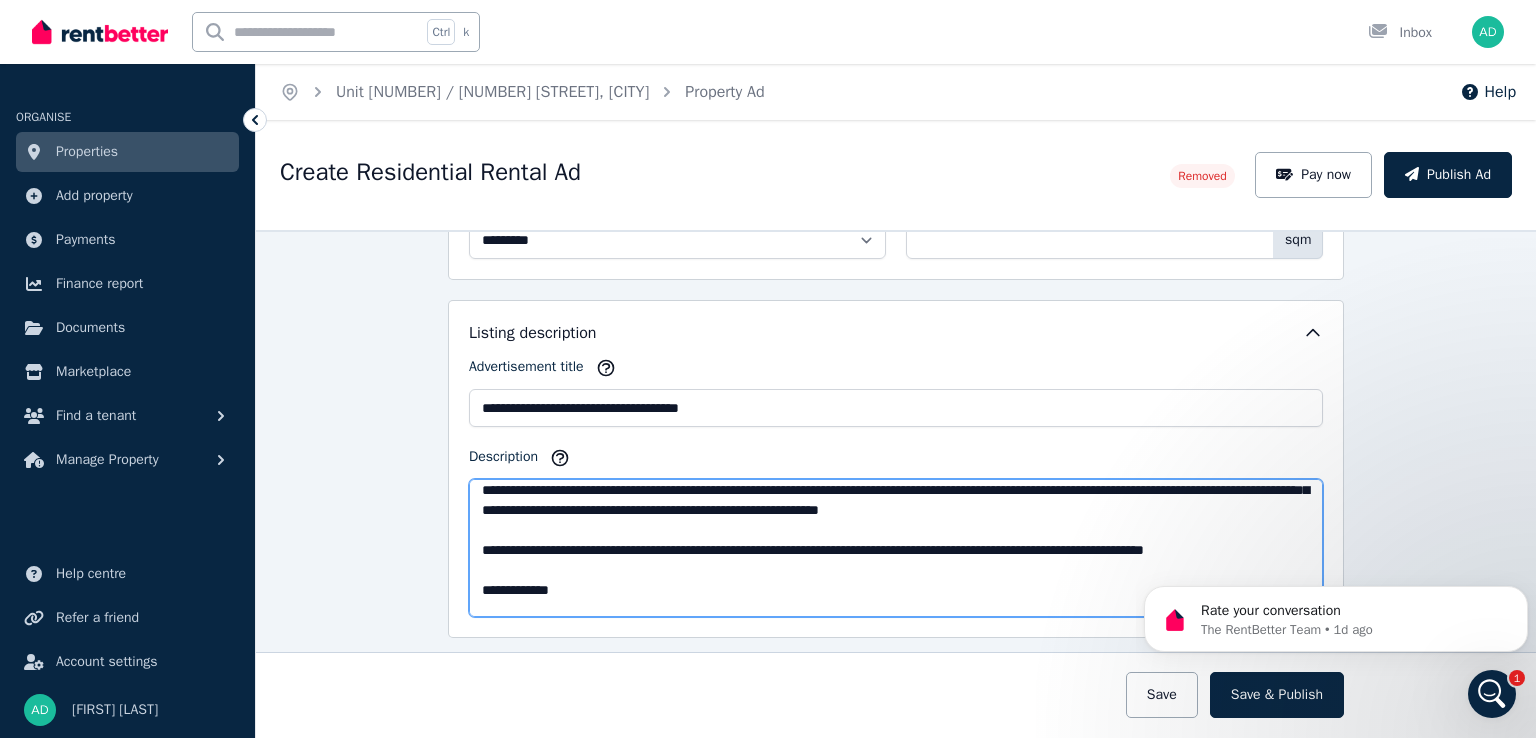 click on "Description" at bounding box center (896, 548) 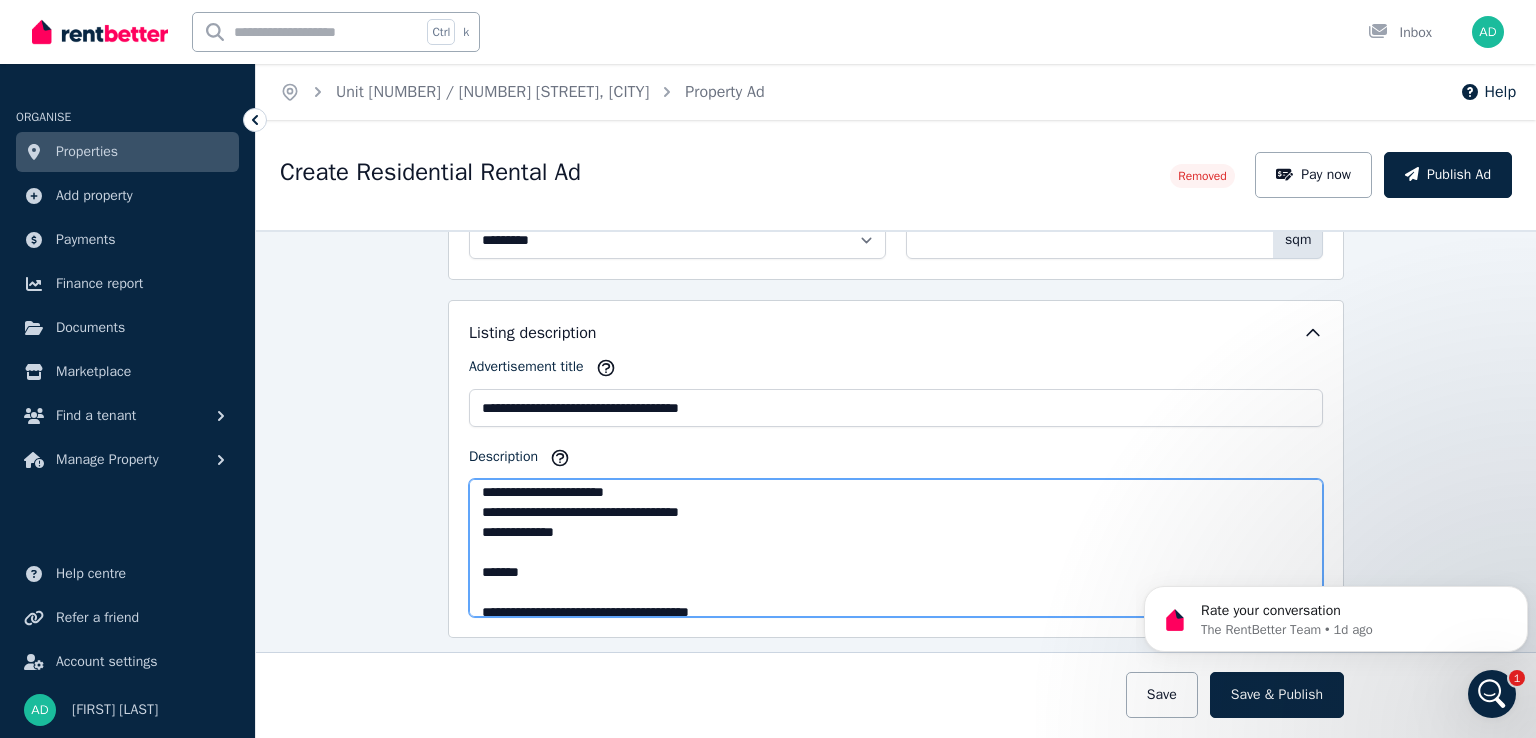 scroll, scrollTop: 583, scrollLeft: 0, axis: vertical 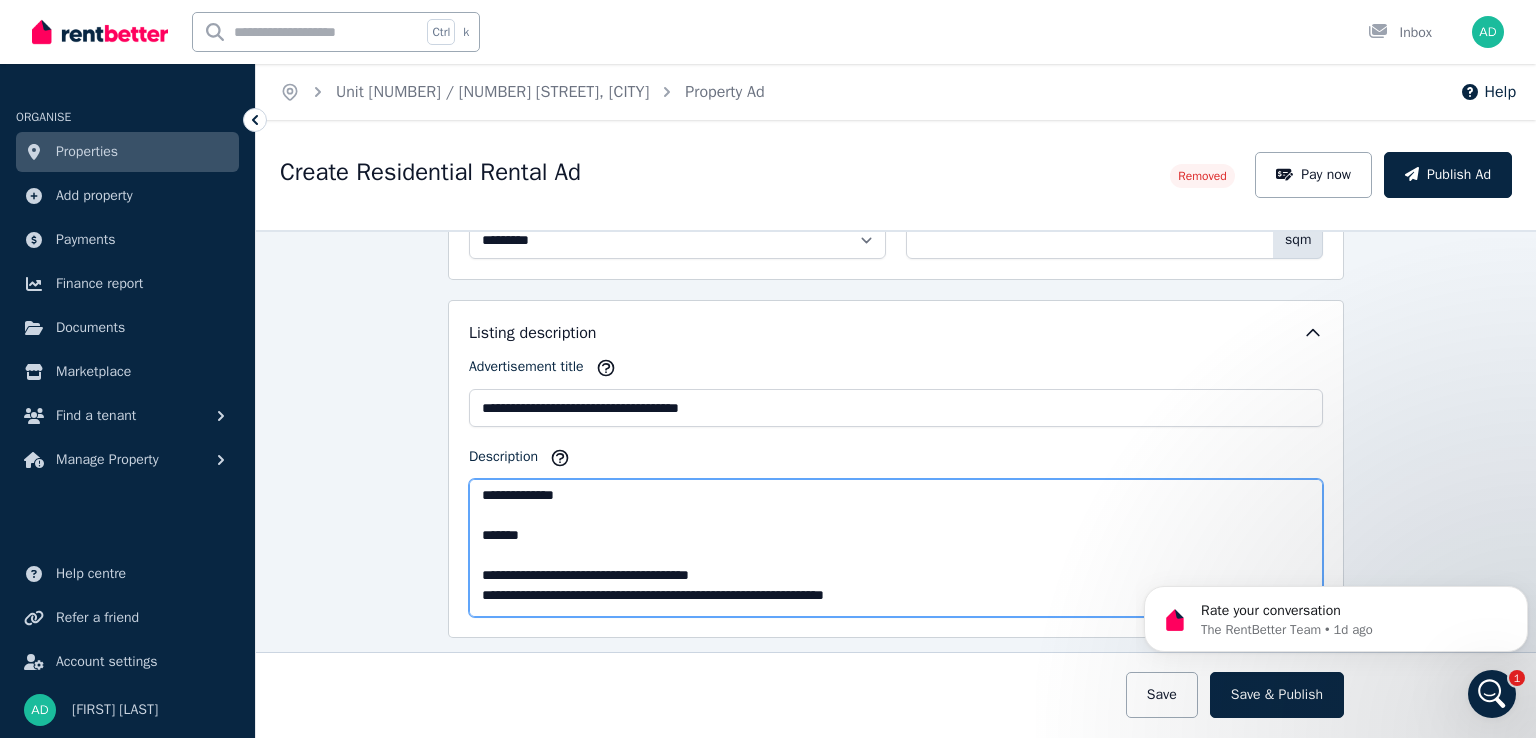 click on "Description" at bounding box center (896, 548) 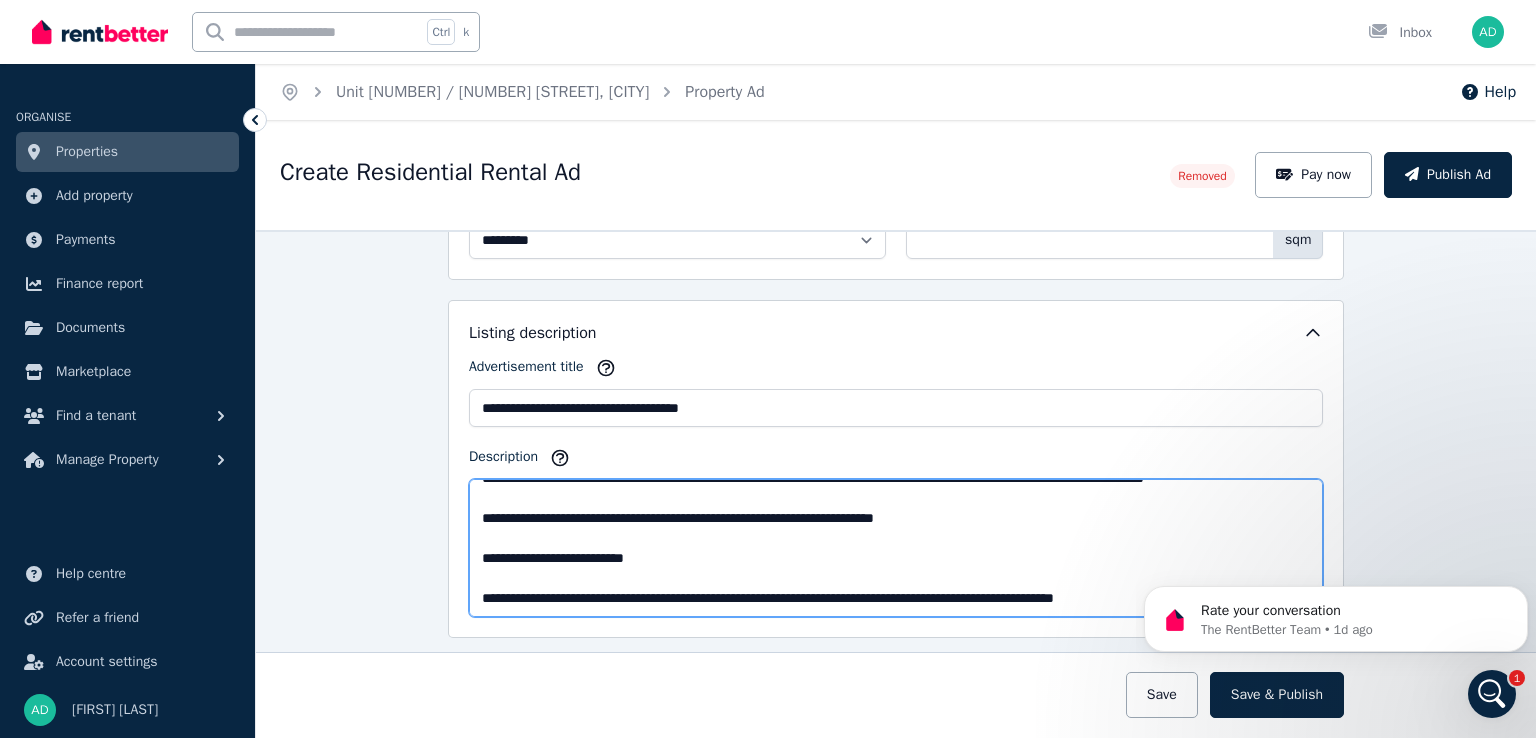 scroll, scrollTop: 1020, scrollLeft: 0, axis: vertical 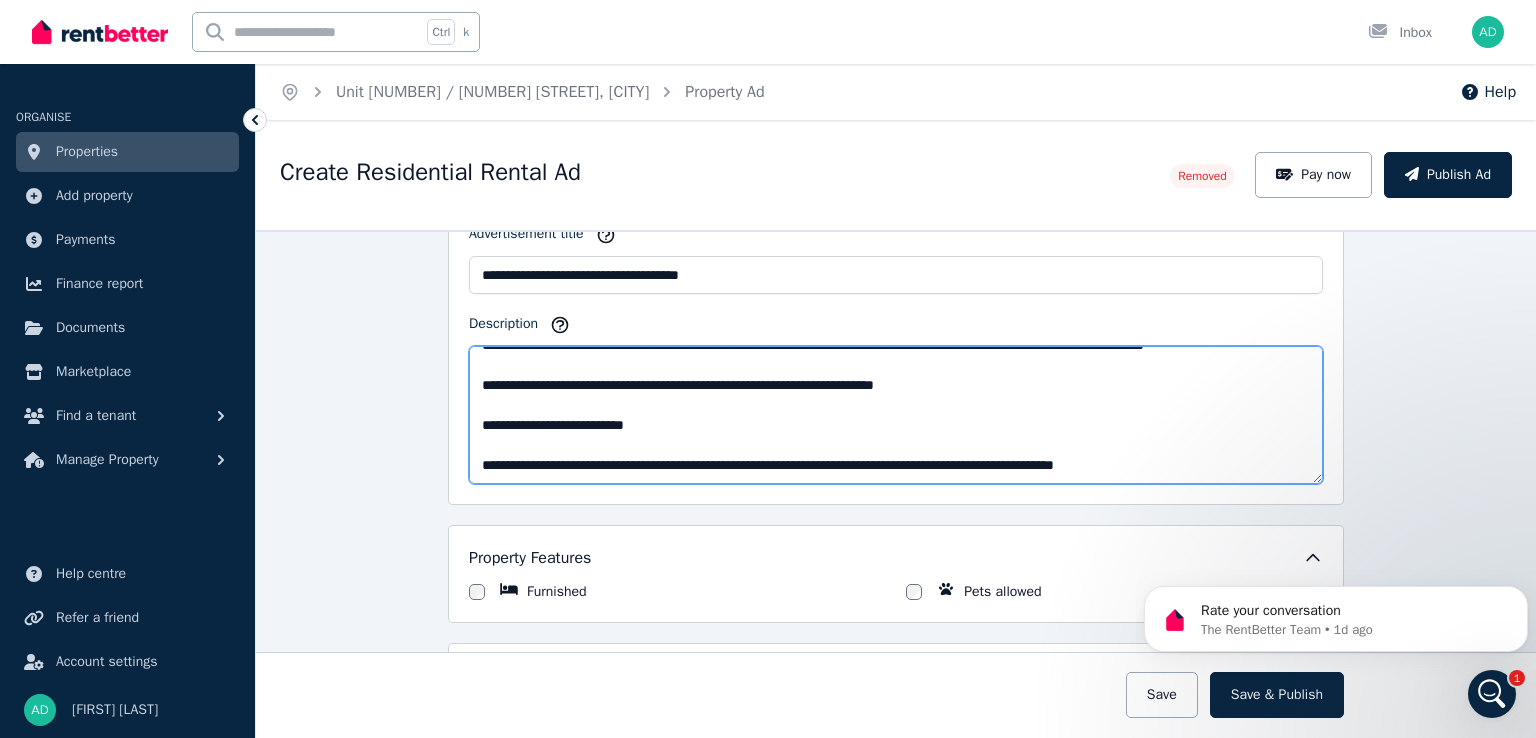 drag, startPoint x: 657, startPoint y: 419, endPoint x: 471, endPoint y: 417, distance: 186.01076 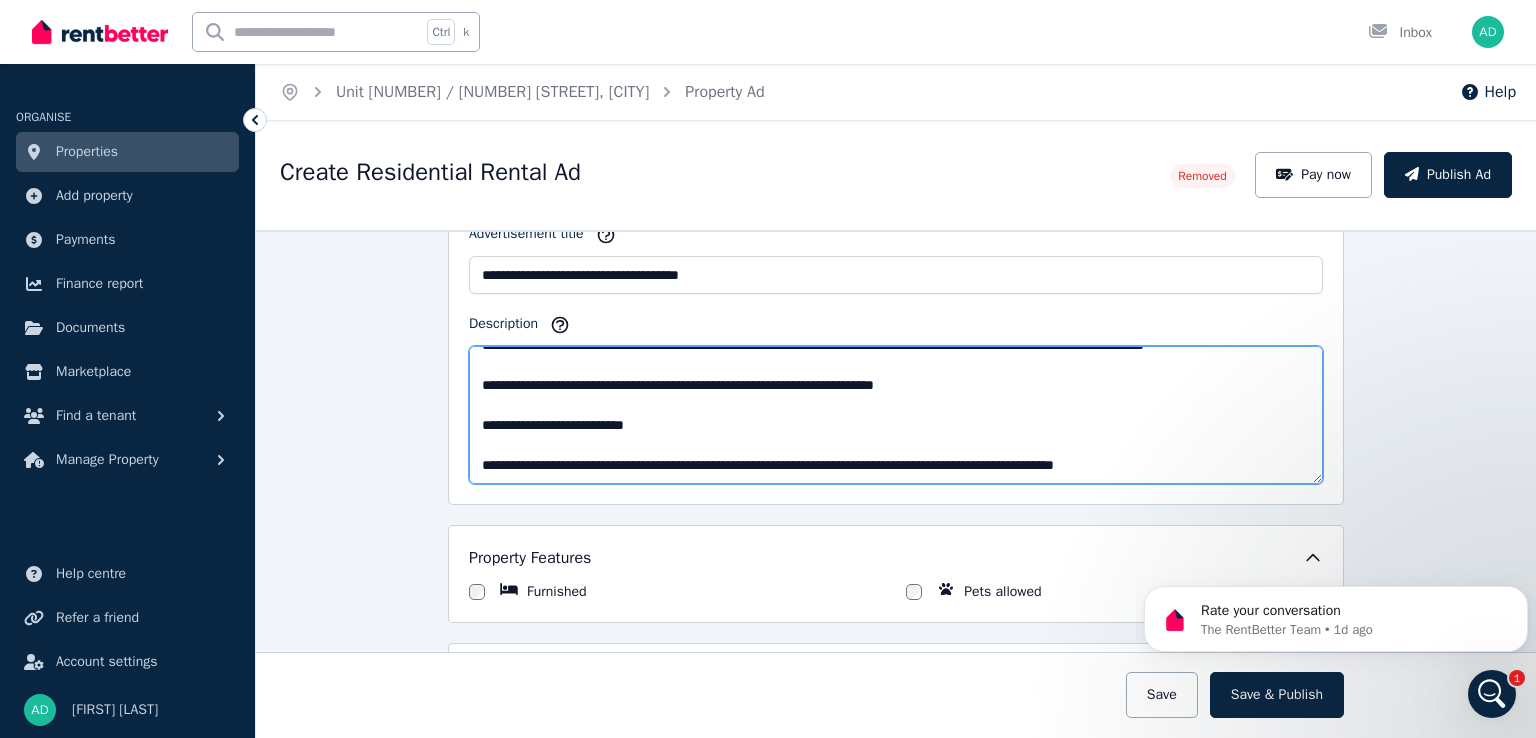 type on "**********" 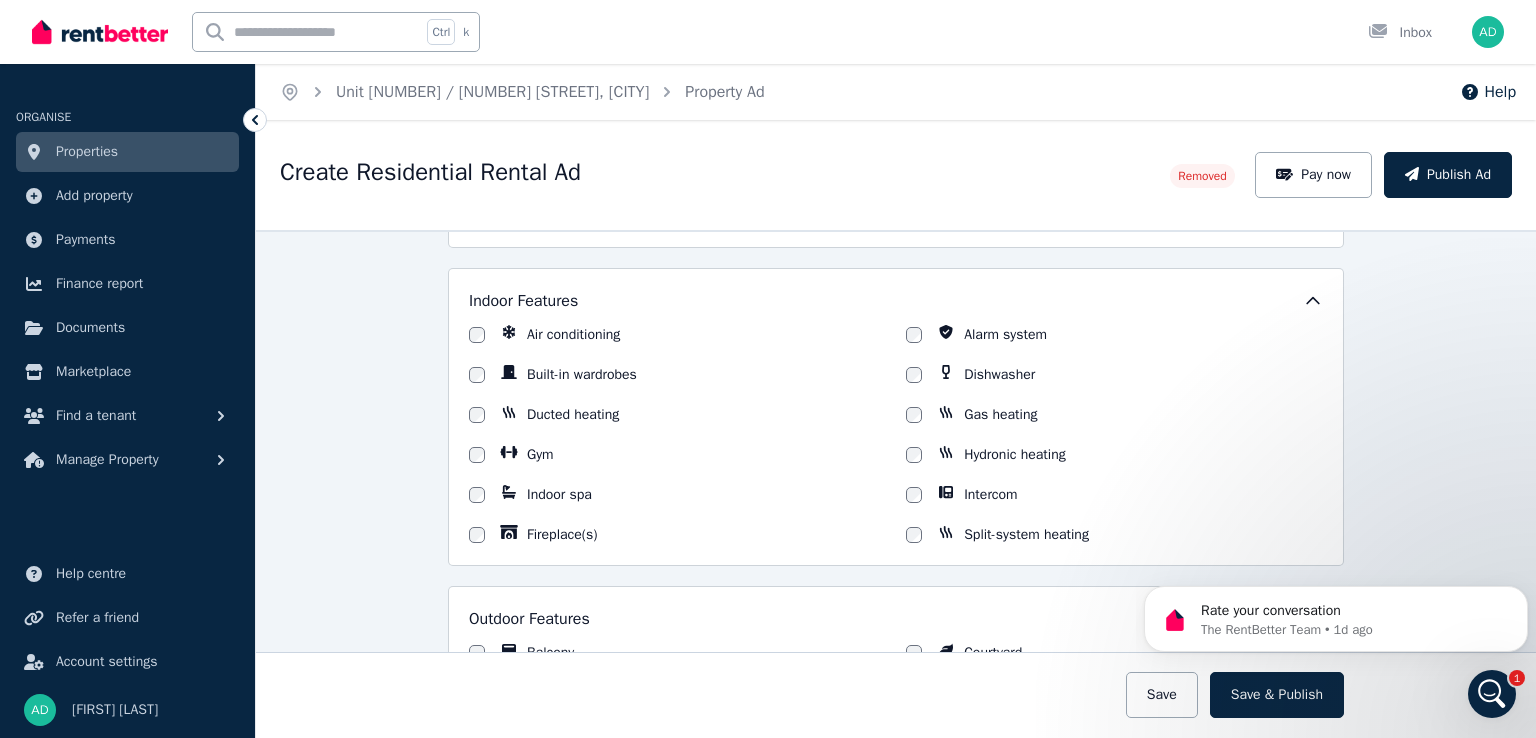 scroll, scrollTop: 1333, scrollLeft: 0, axis: vertical 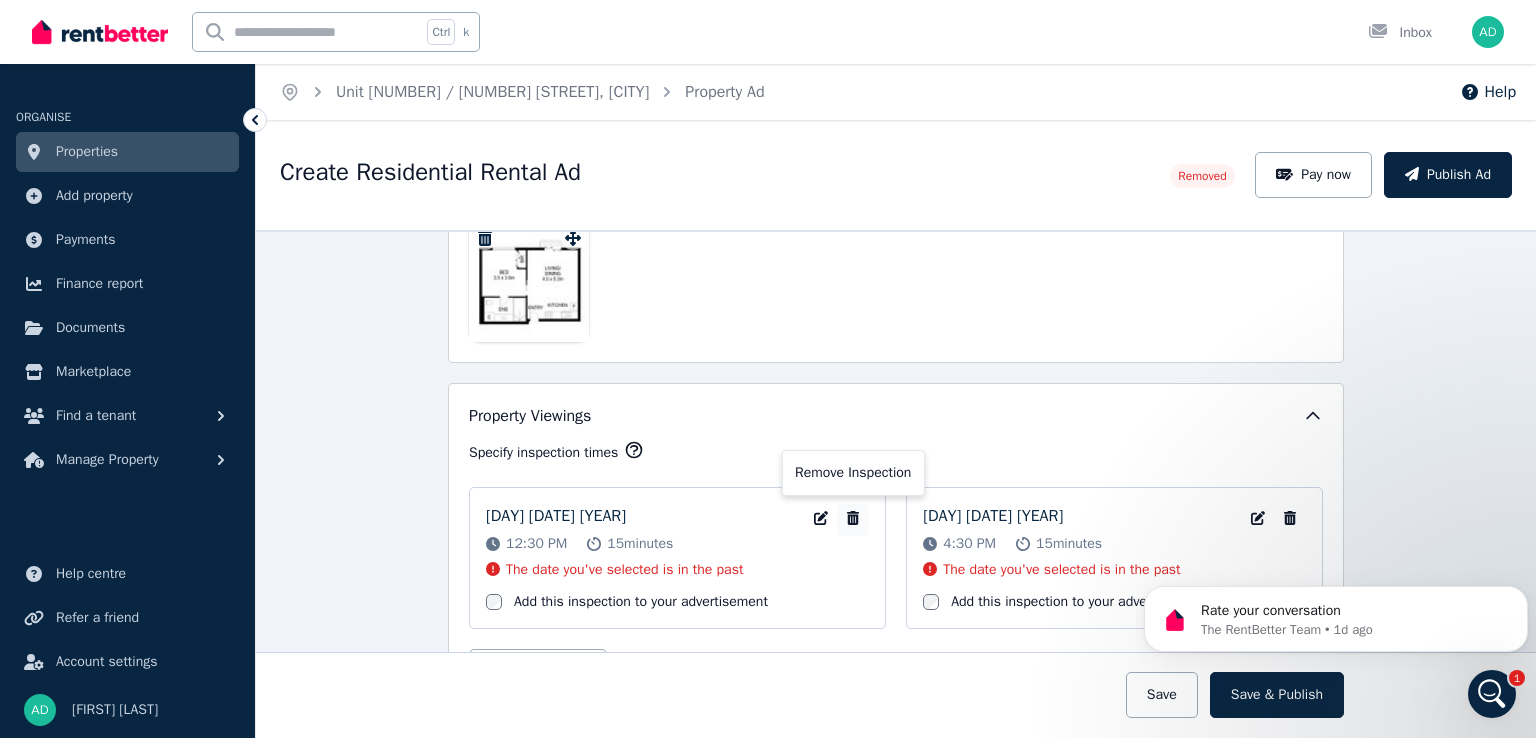 click 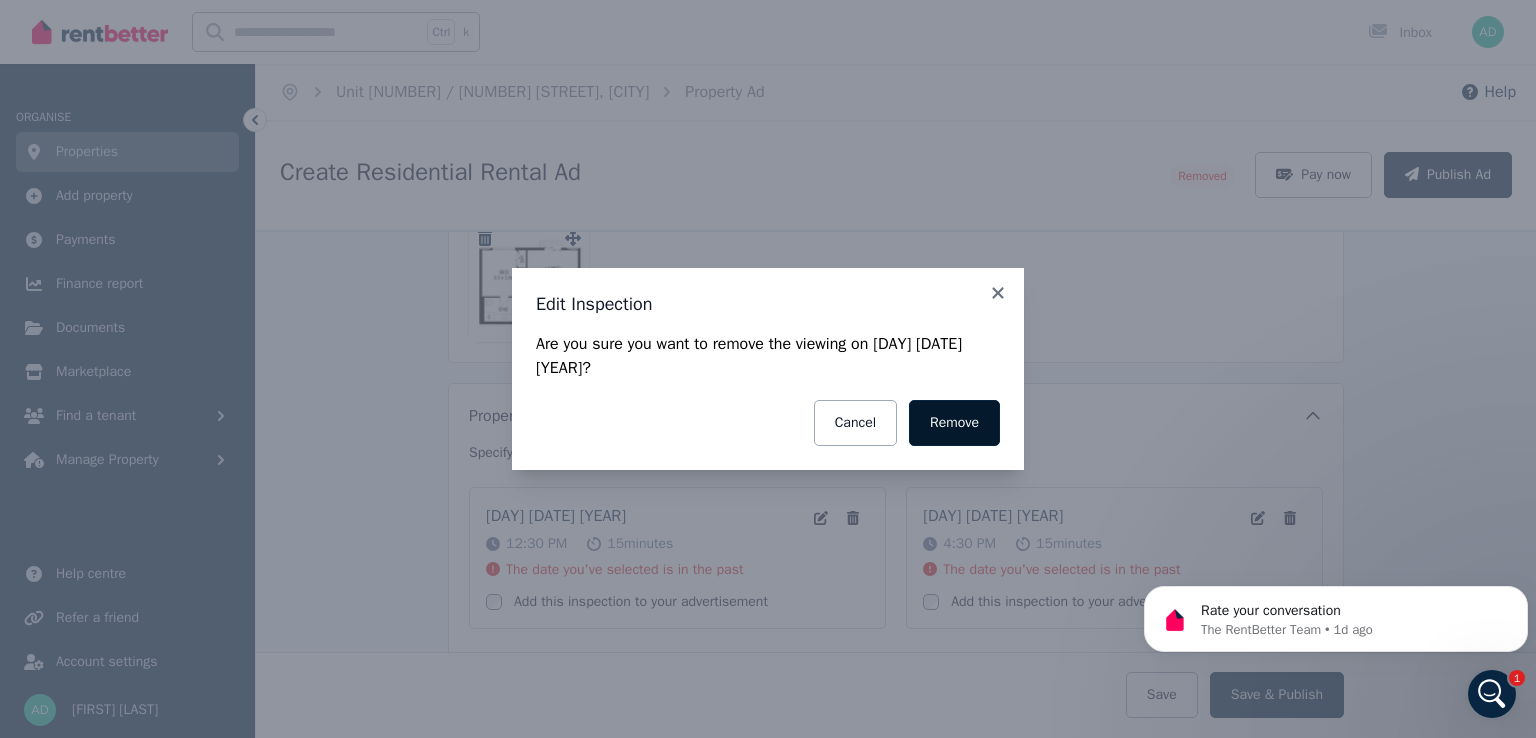 click on "Remove" at bounding box center (954, 423) 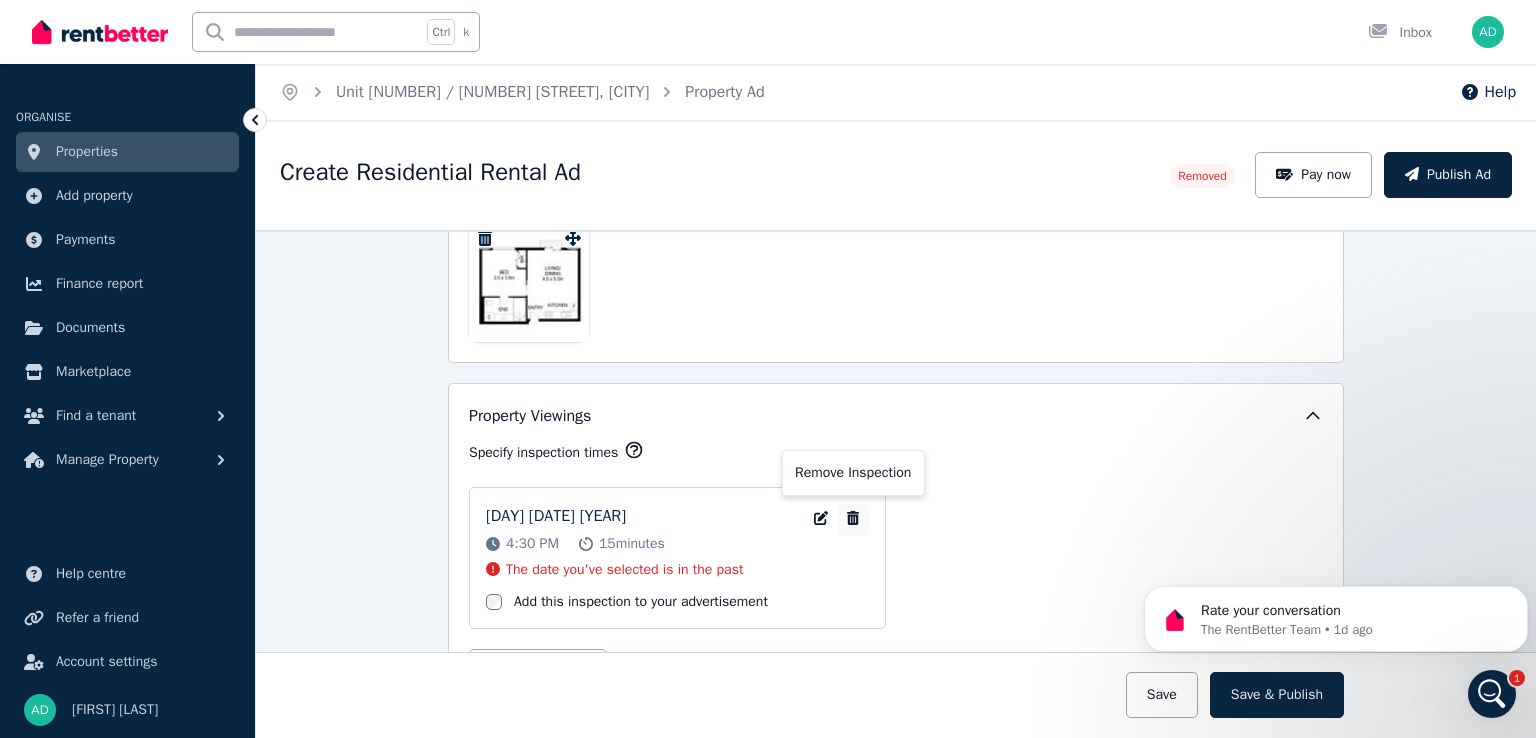 click 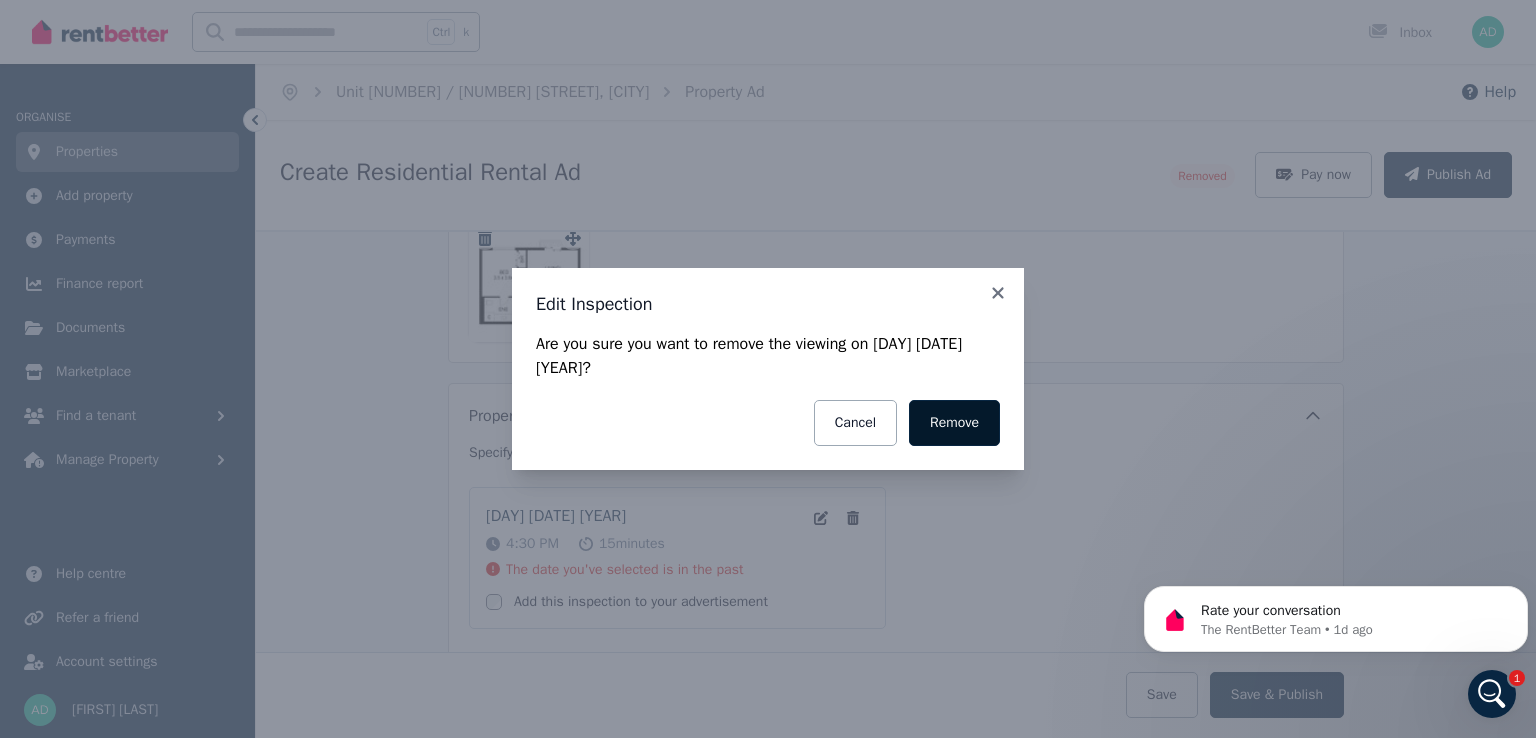click on "Remove" at bounding box center (954, 423) 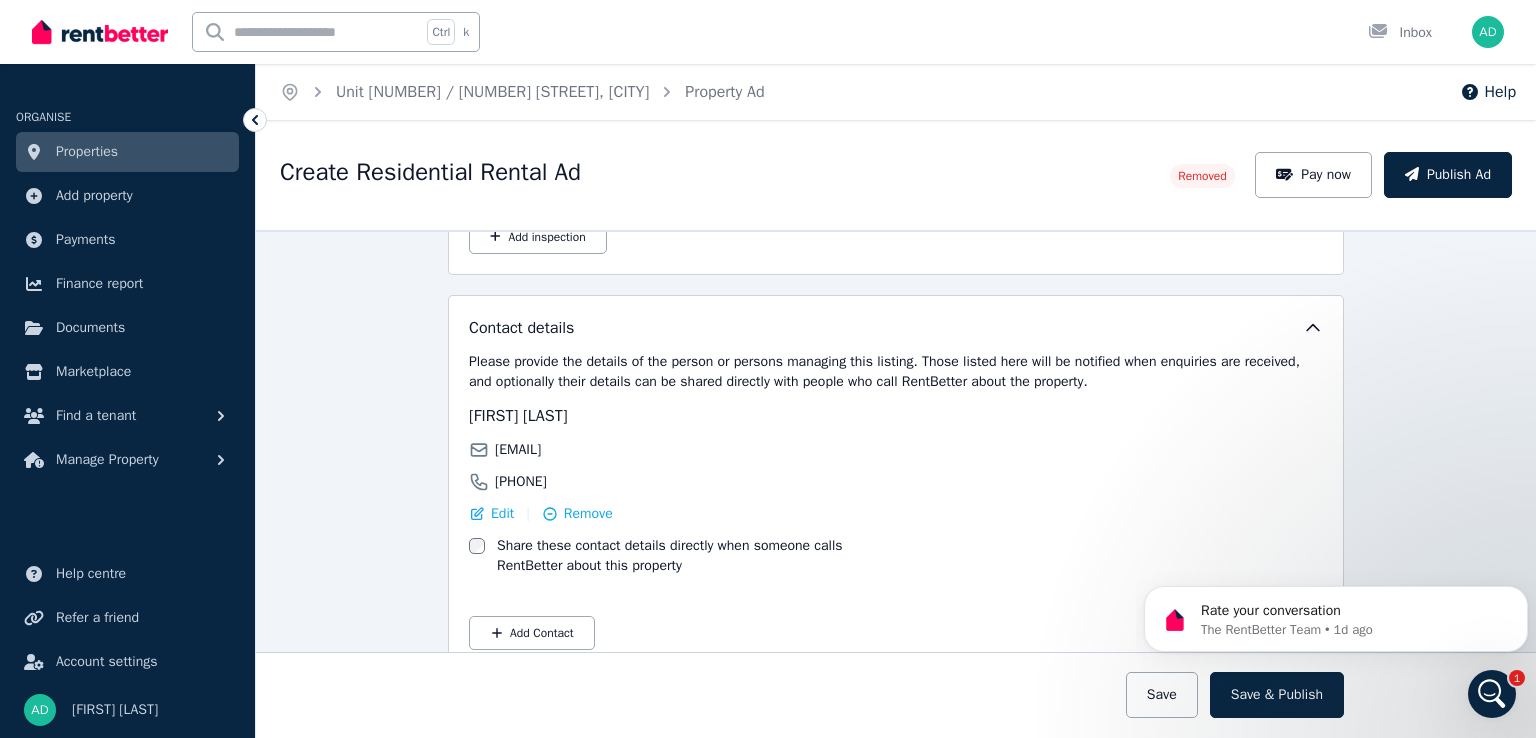 scroll, scrollTop: 3227, scrollLeft: 0, axis: vertical 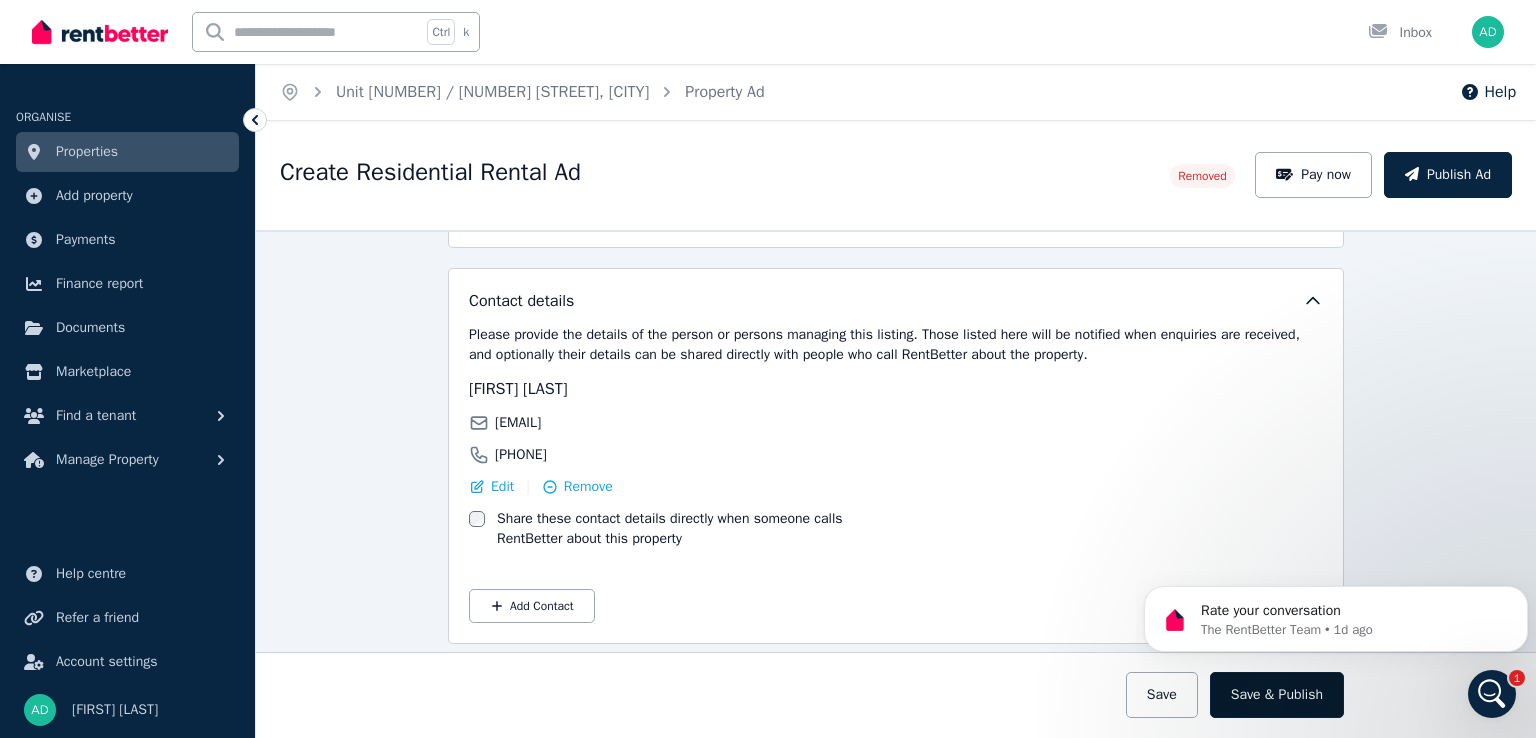 click on "Save & Publish" at bounding box center (1277, 695) 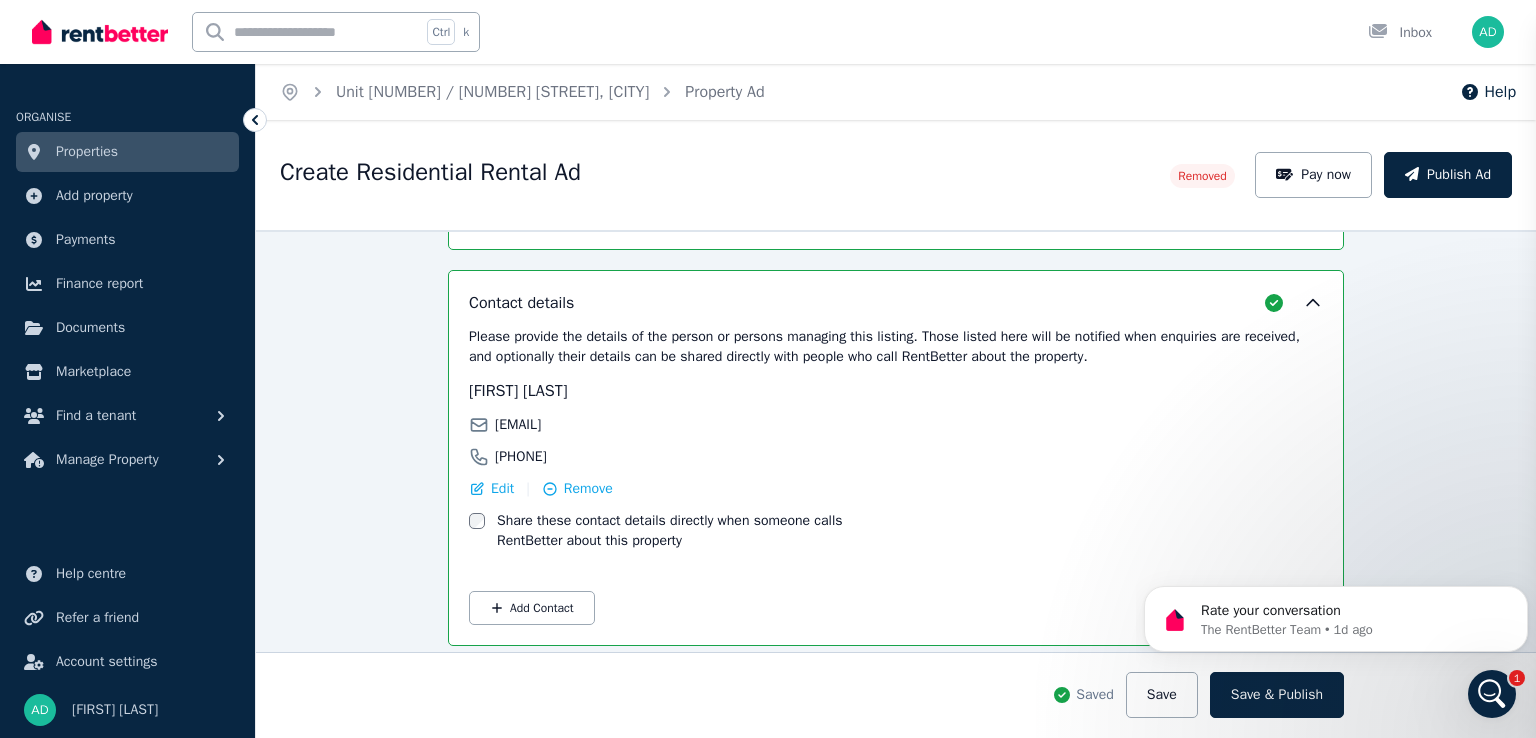 scroll, scrollTop: 3227, scrollLeft: 0, axis: vertical 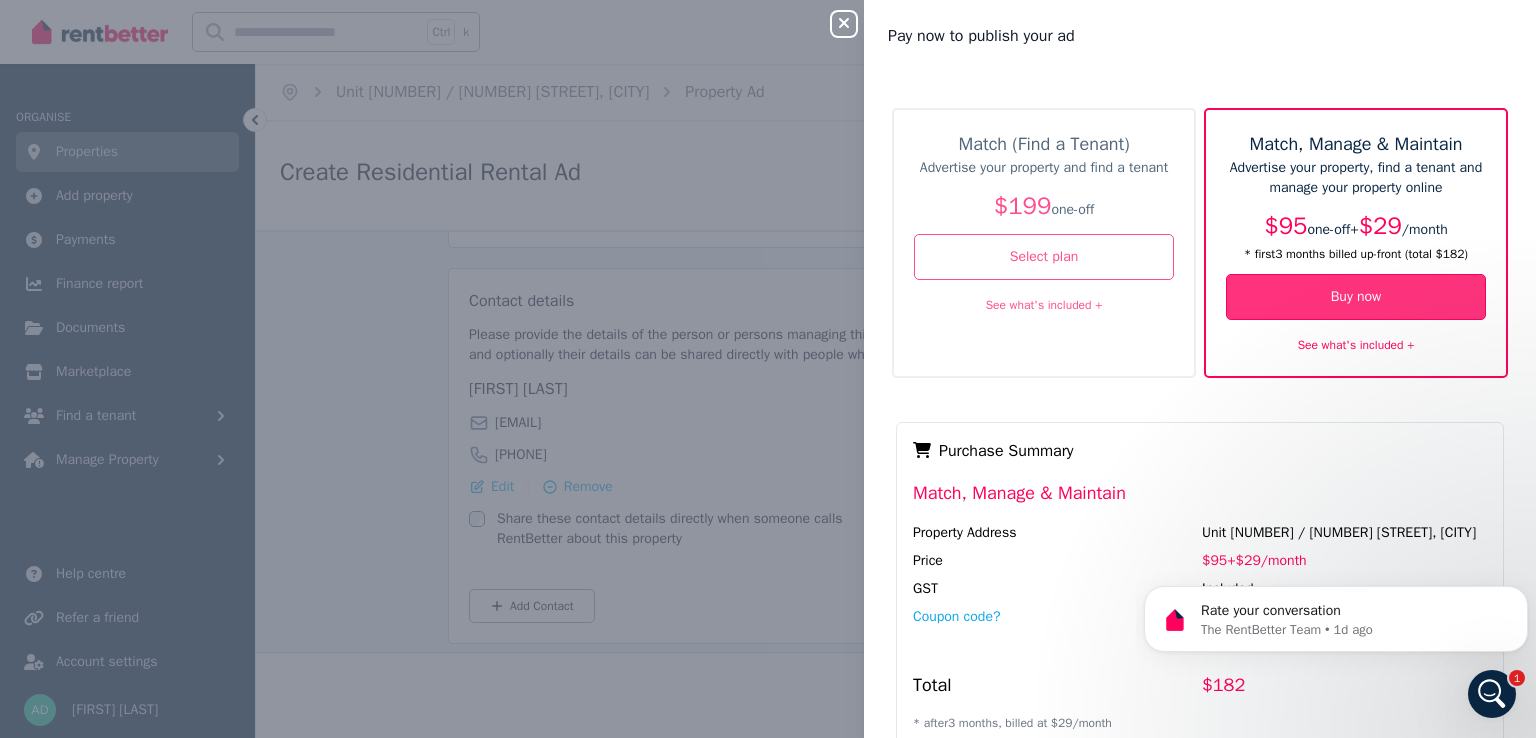 click on "Buy now" at bounding box center [1356, 297] 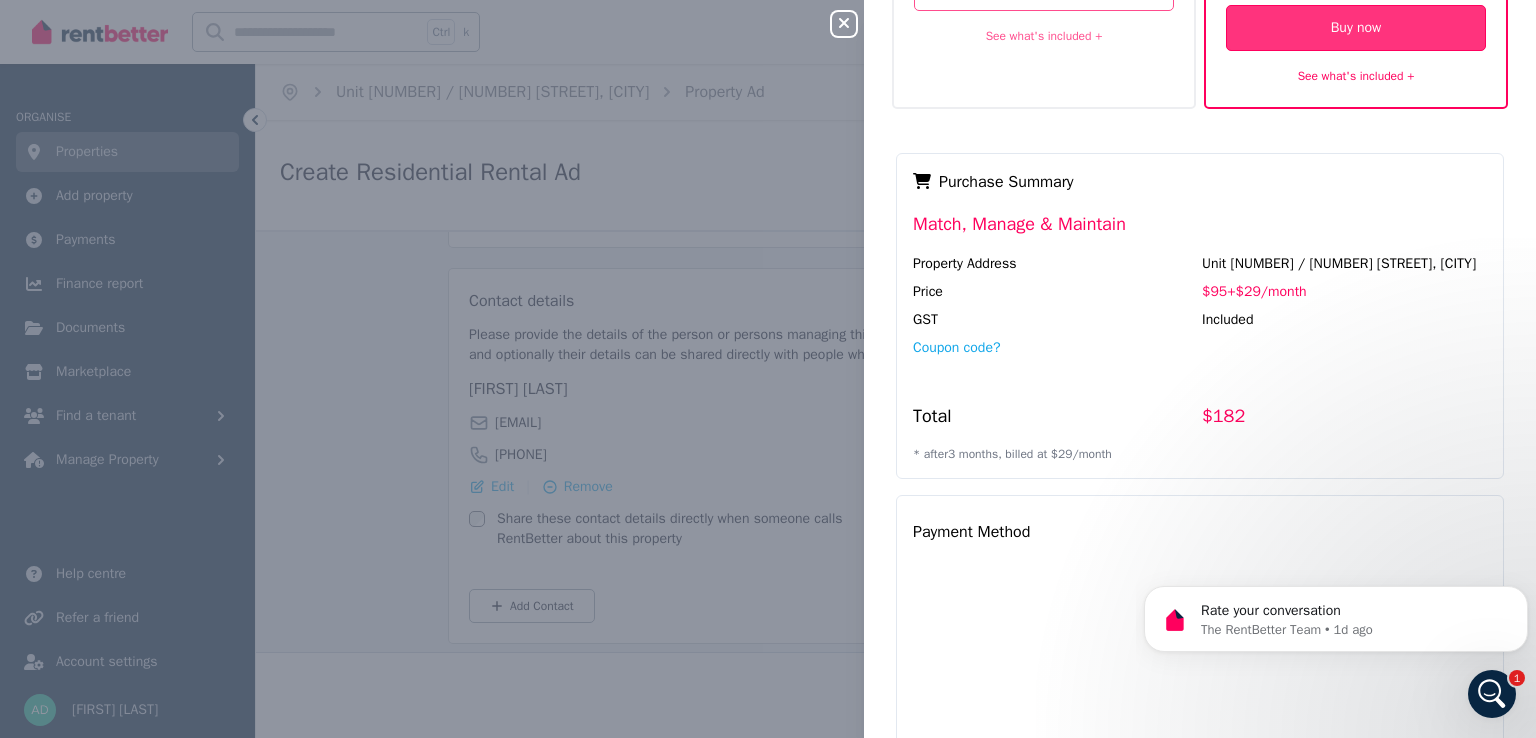 scroll, scrollTop: 348, scrollLeft: 0, axis: vertical 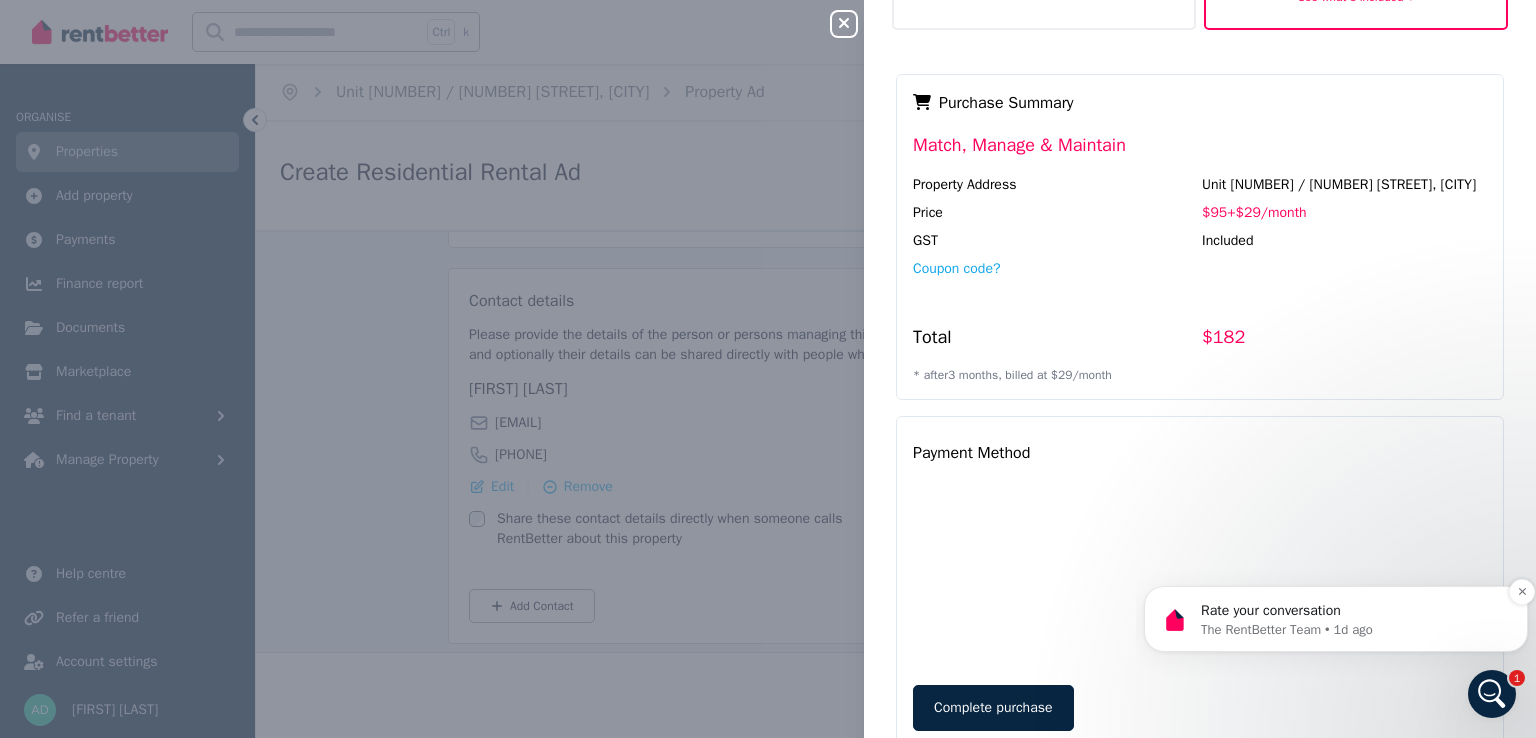 click on "Rate your conversation The RentBetter Team • [TIME] ago" at bounding box center [1336, 614] 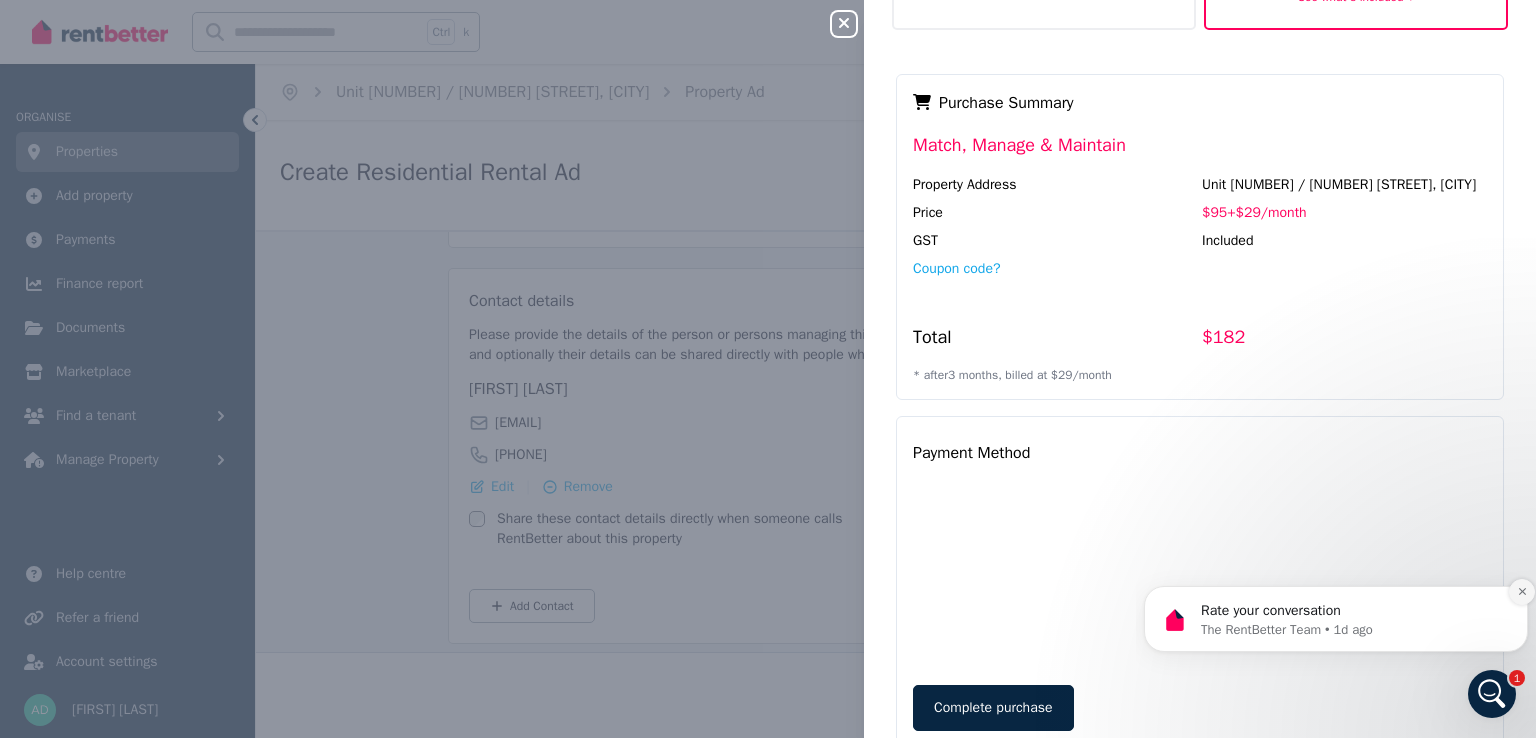 click 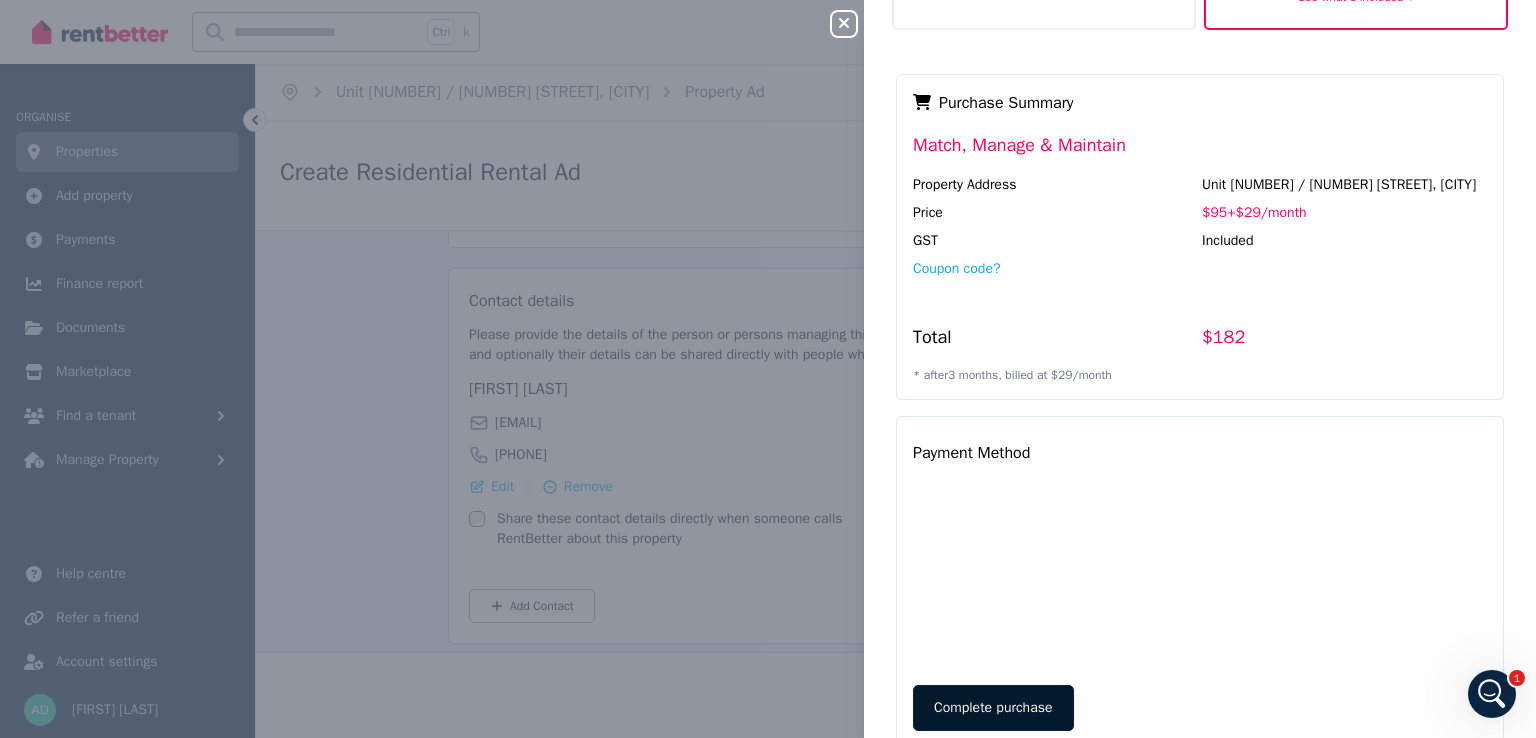 click on "Complete purchase" at bounding box center [993, 708] 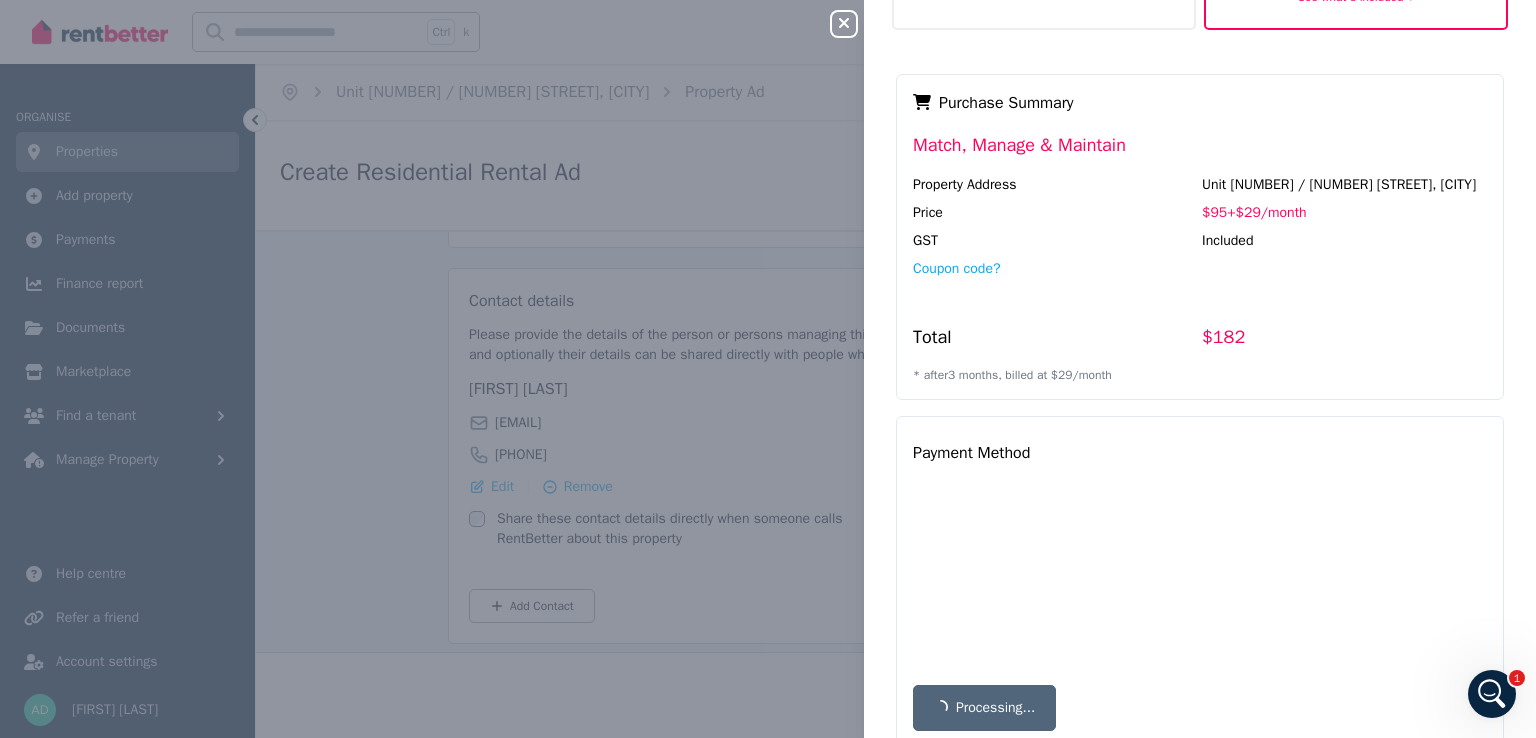 scroll, scrollTop: 0, scrollLeft: 0, axis: both 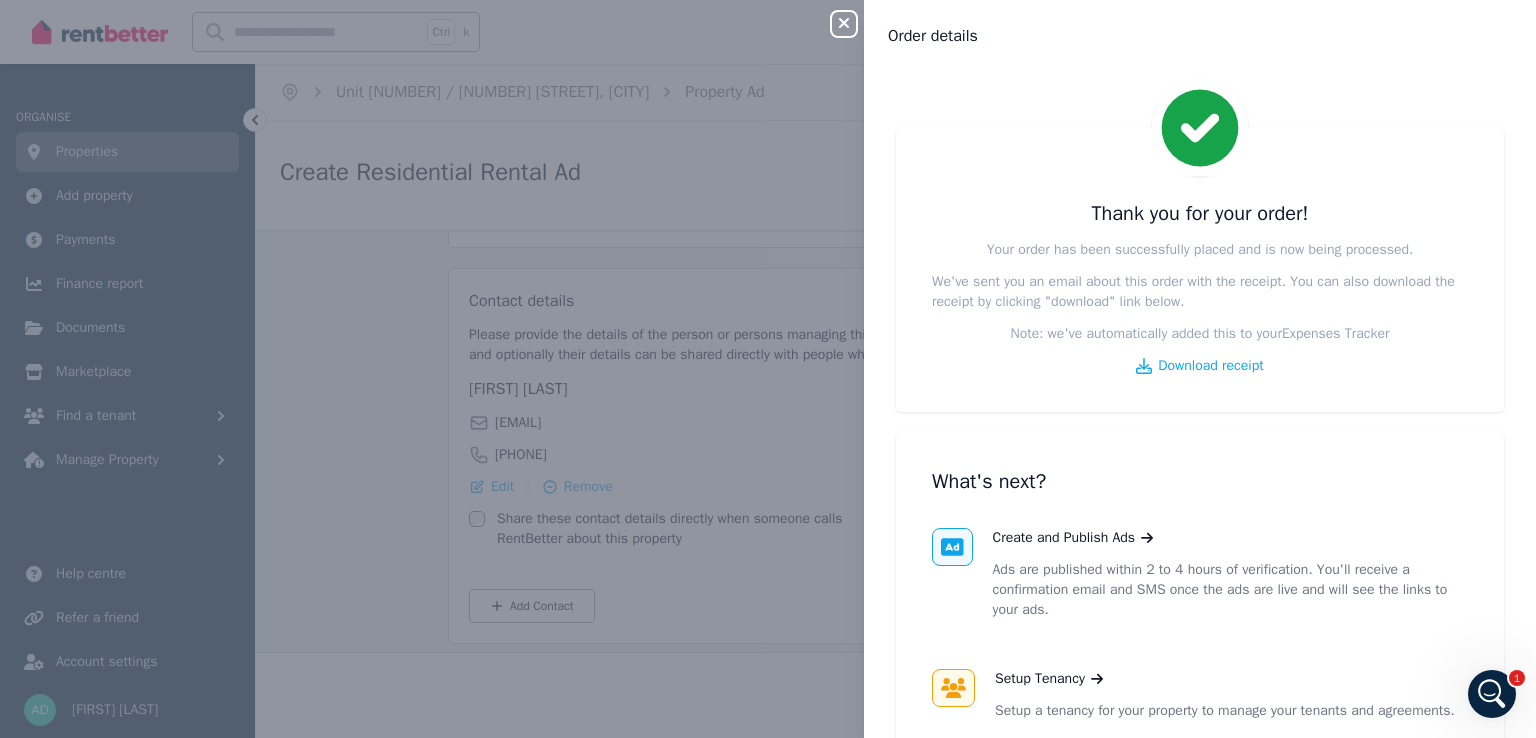 click 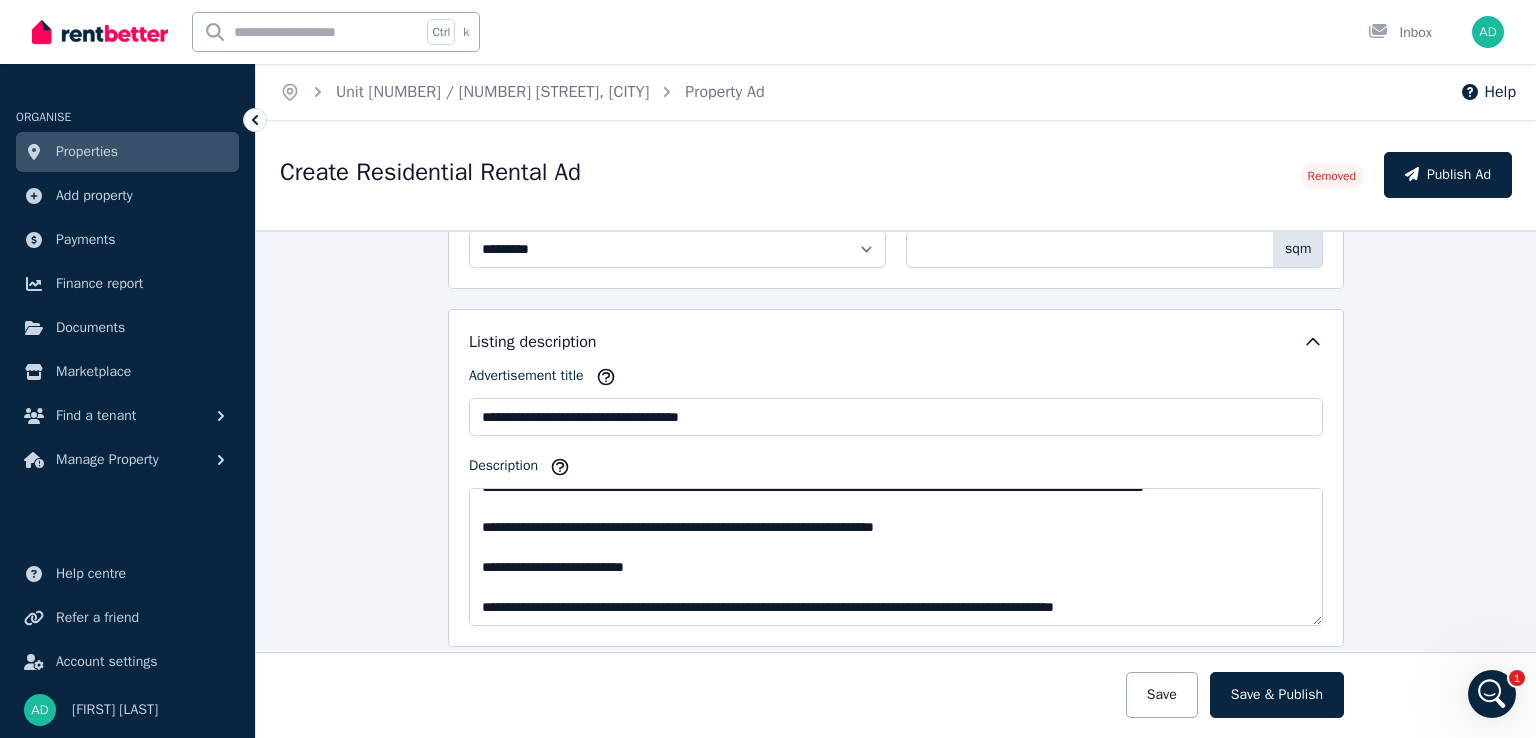 scroll, scrollTop: 933, scrollLeft: 0, axis: vertical 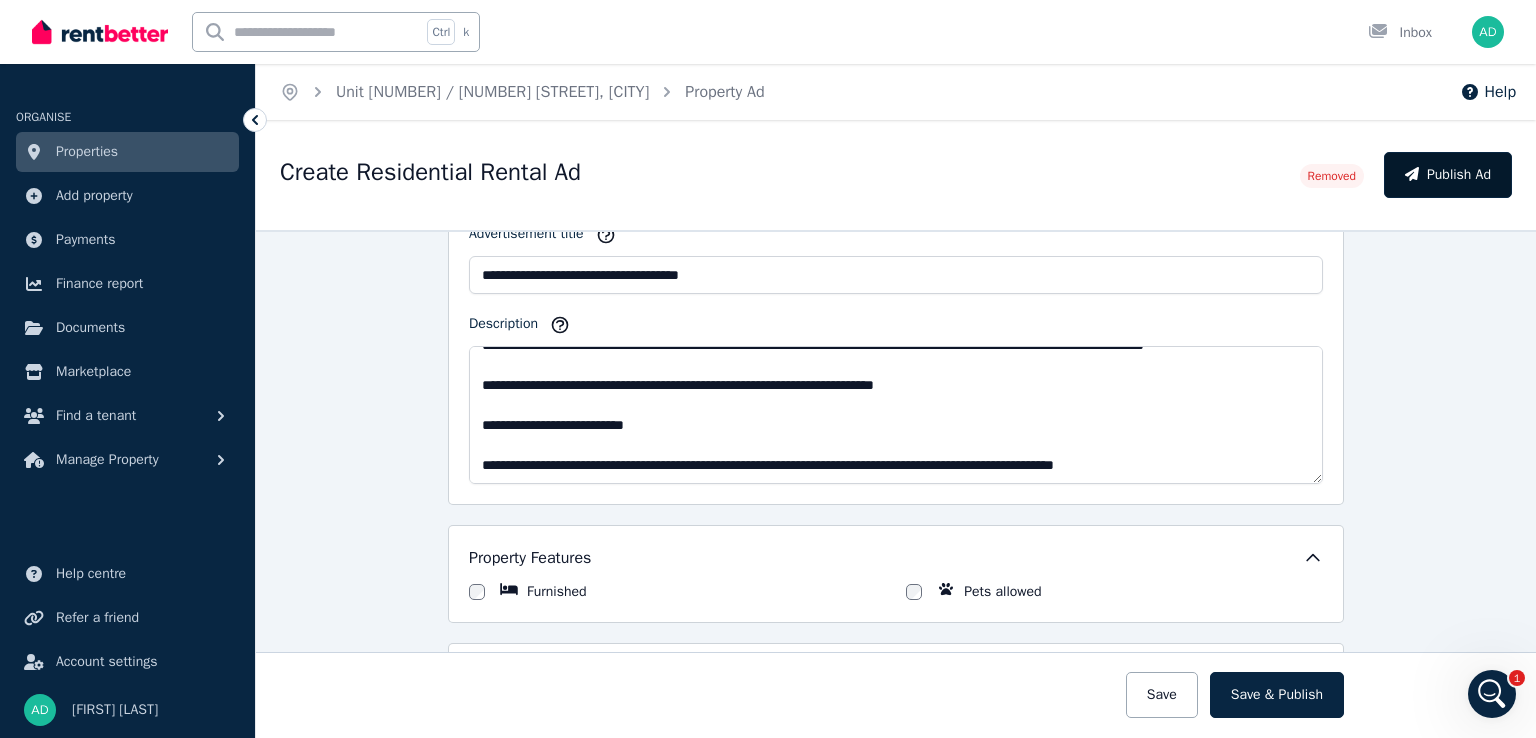 click on "Publish Ad" at bounding box center (1448, 175) 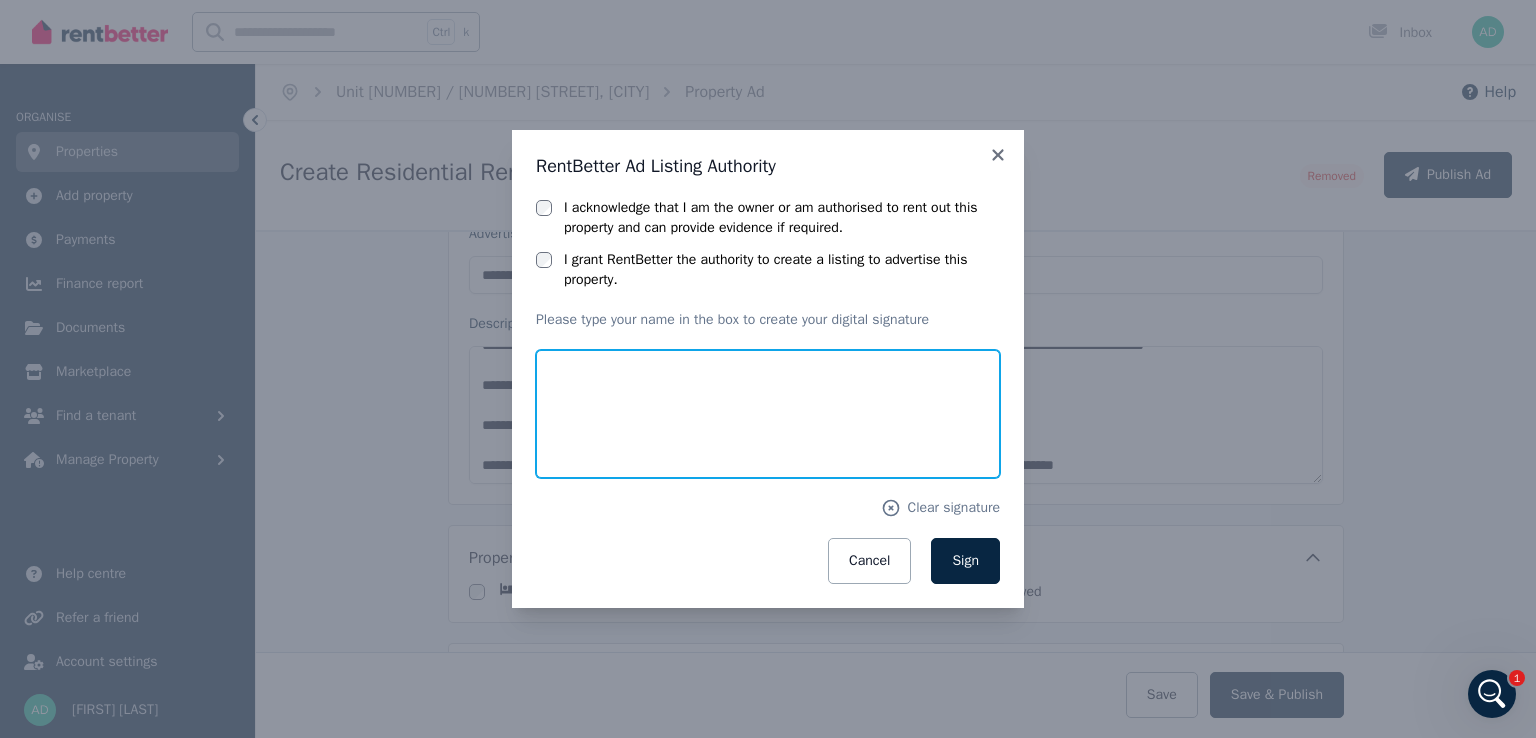 click at bounding box center (768, 414) 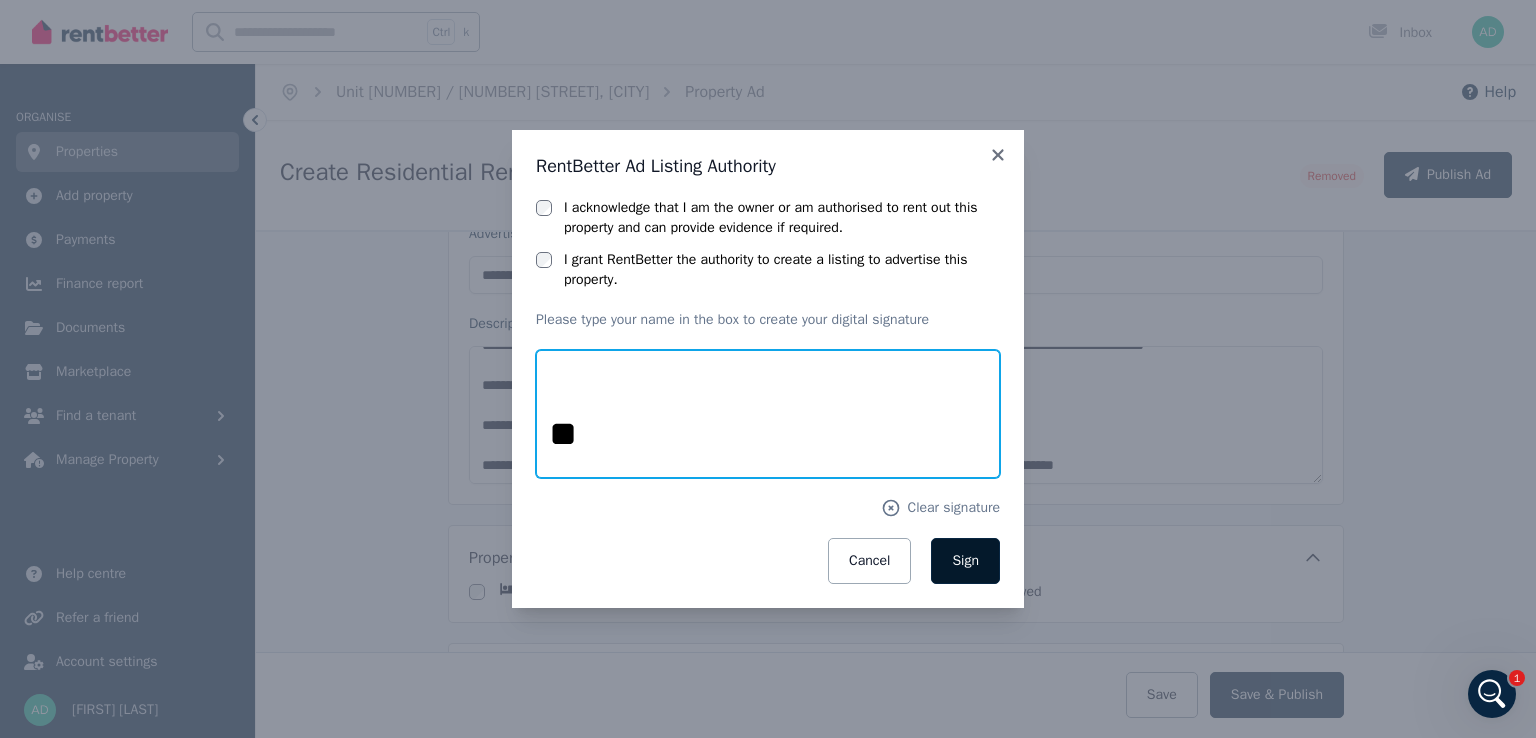 type on "**" 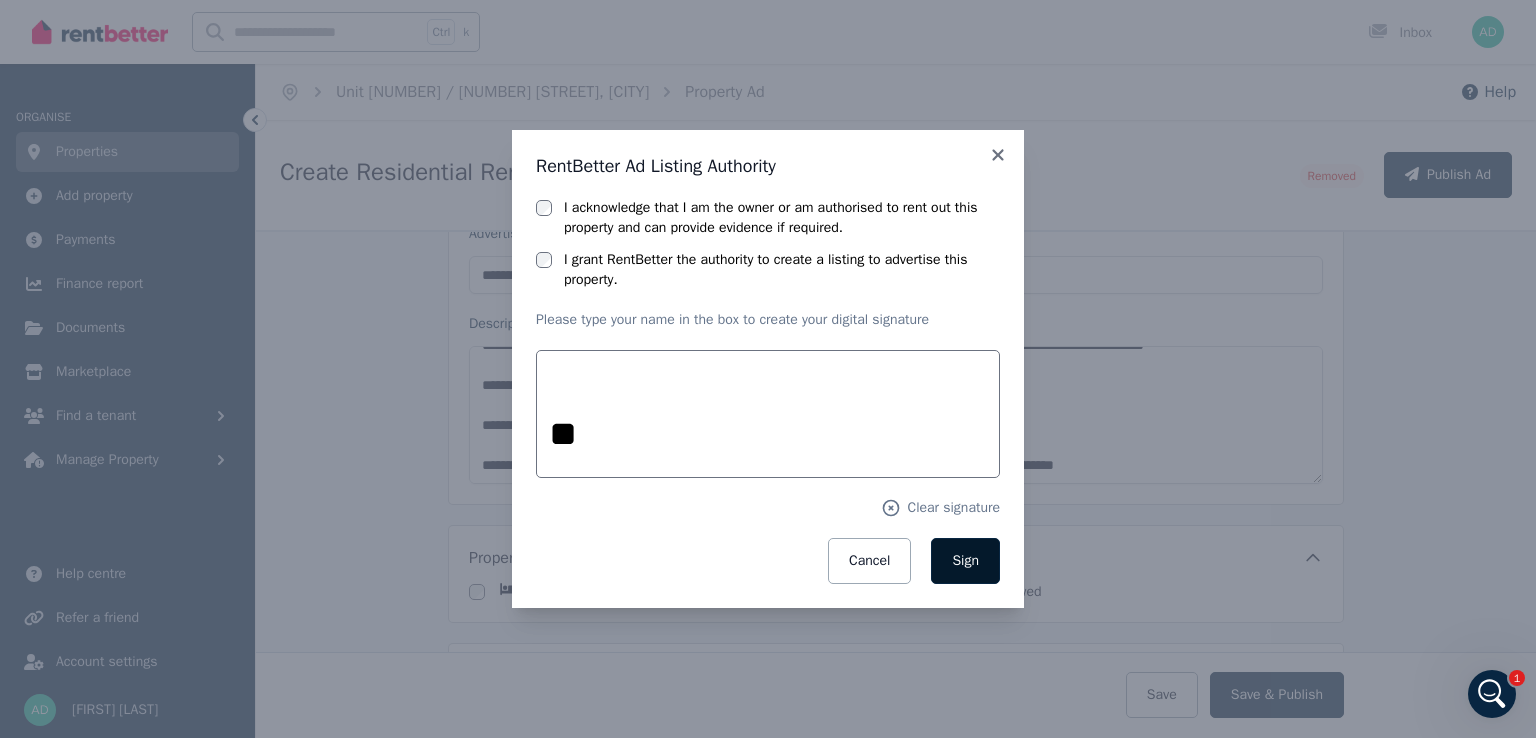 click on "Sign" at bounding box center (965, 560) 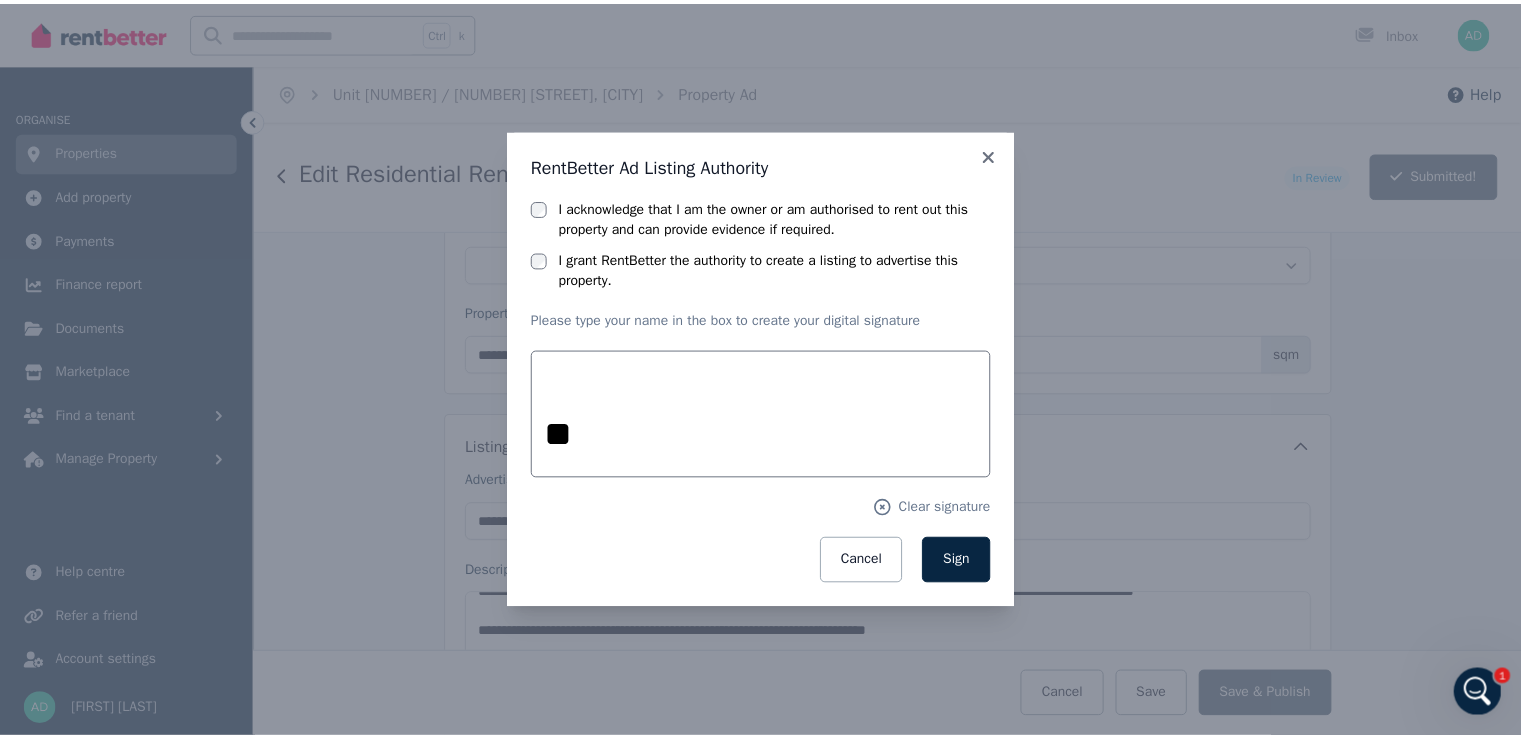 scroll, scrollTop: 1178, scrollLeft: 0, axis: vertical 